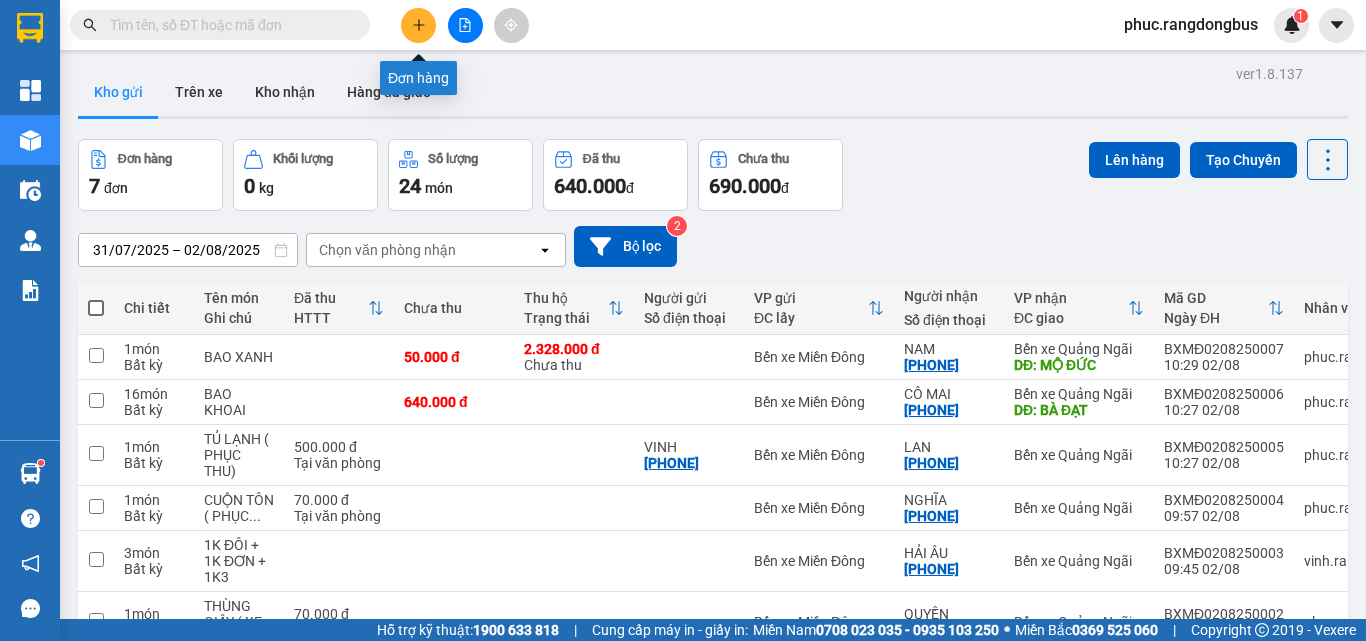 click at bounding box center (418, 25) 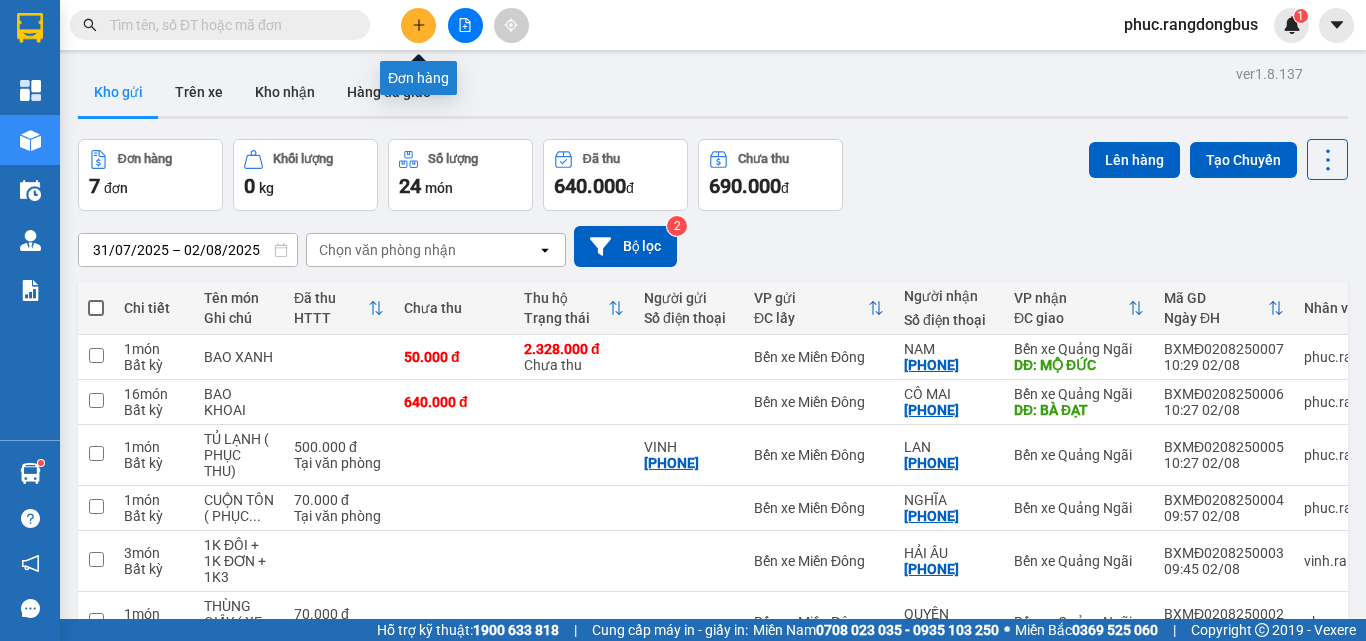 scroll, scrollTop: 0, scrollLeft: 0, axis: both 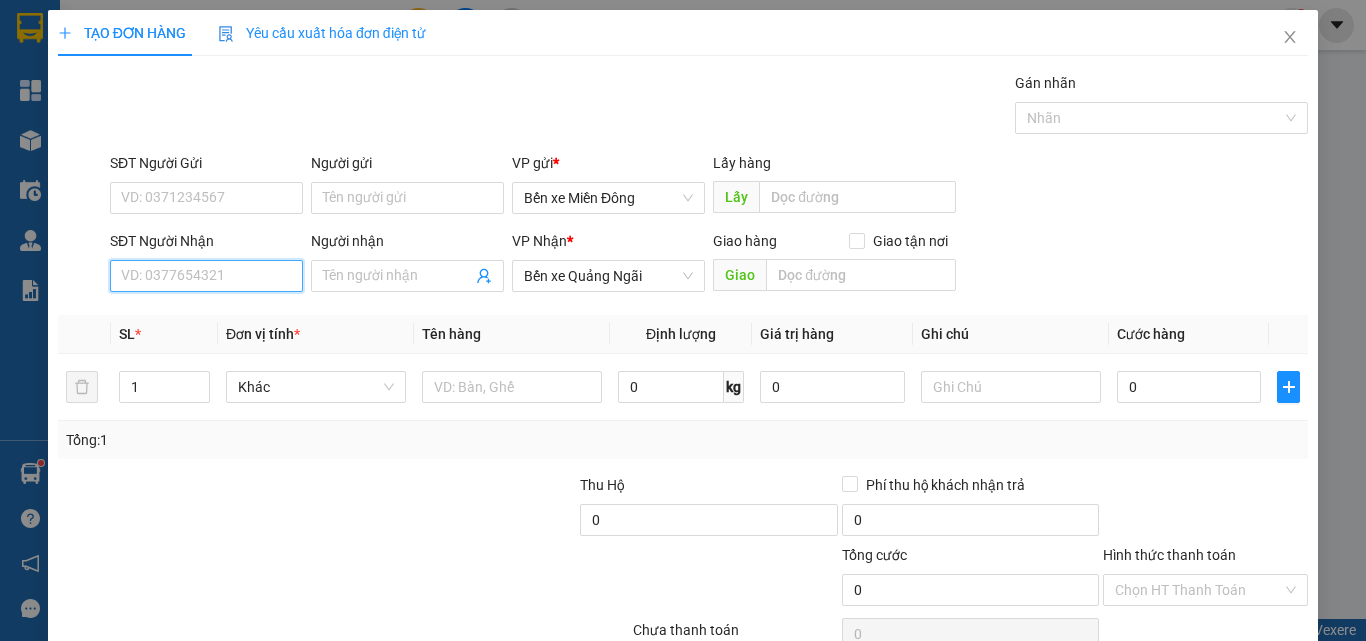 click on "SĐT Người Nhận" at bounding box center [206, 276] 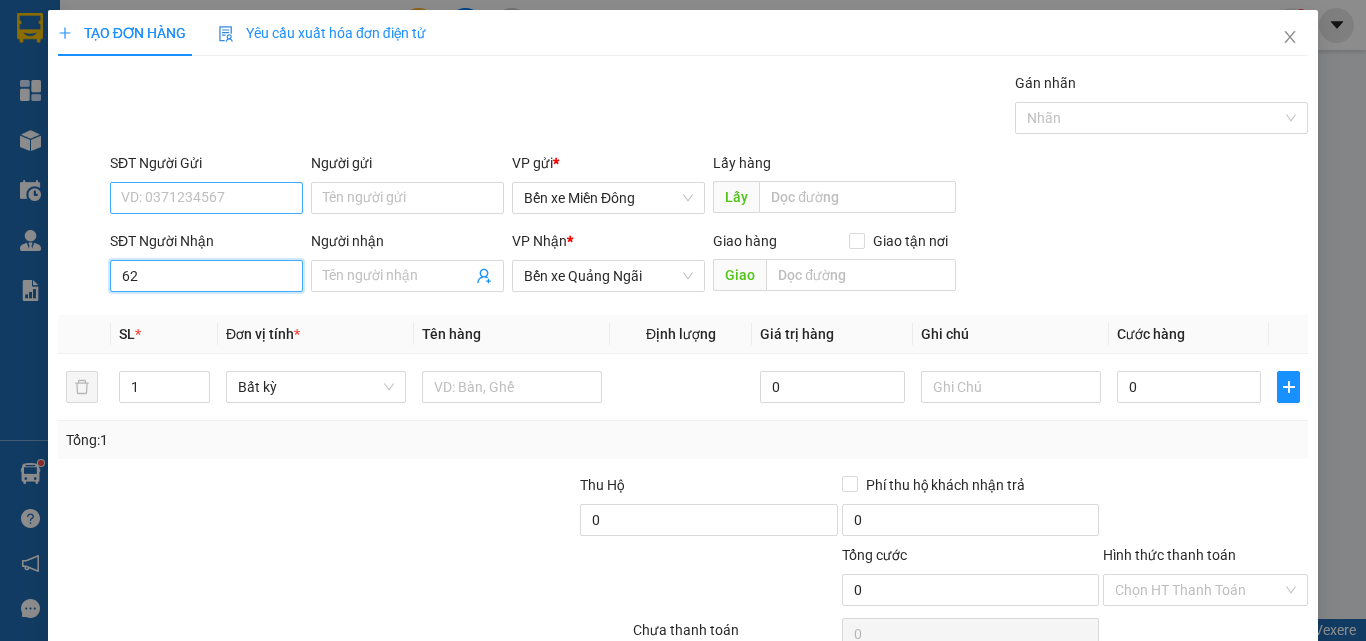 type on "6" 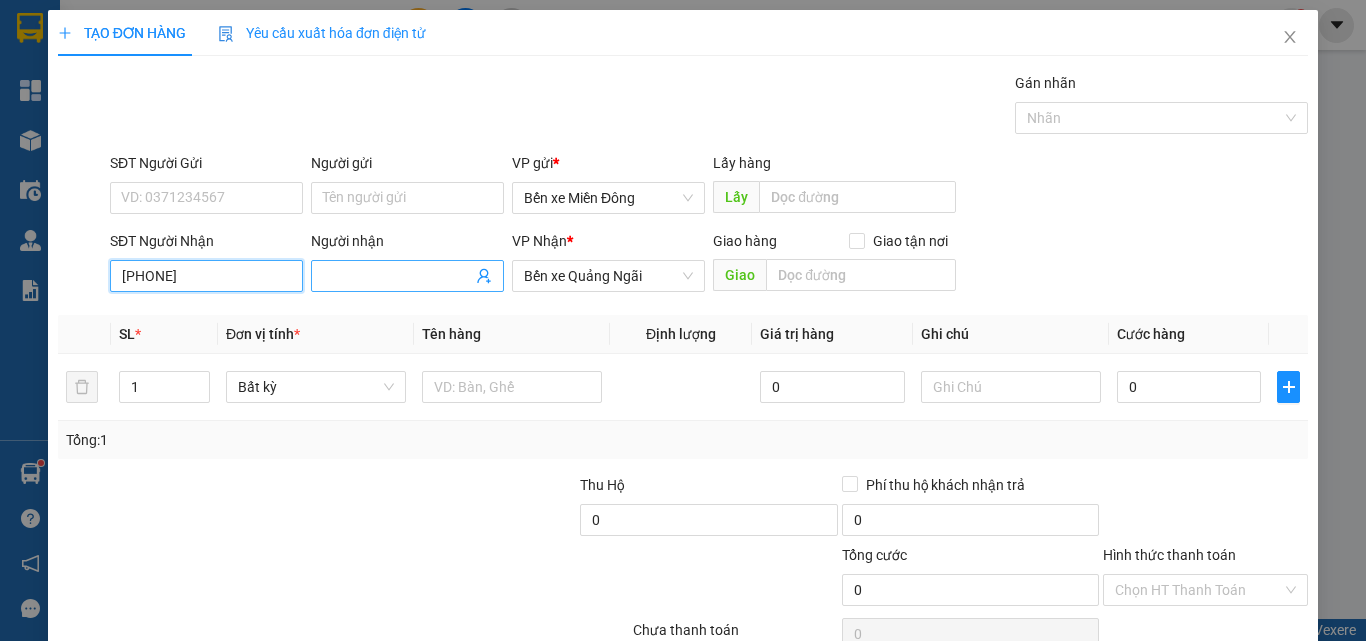 type on "[PHONE]" 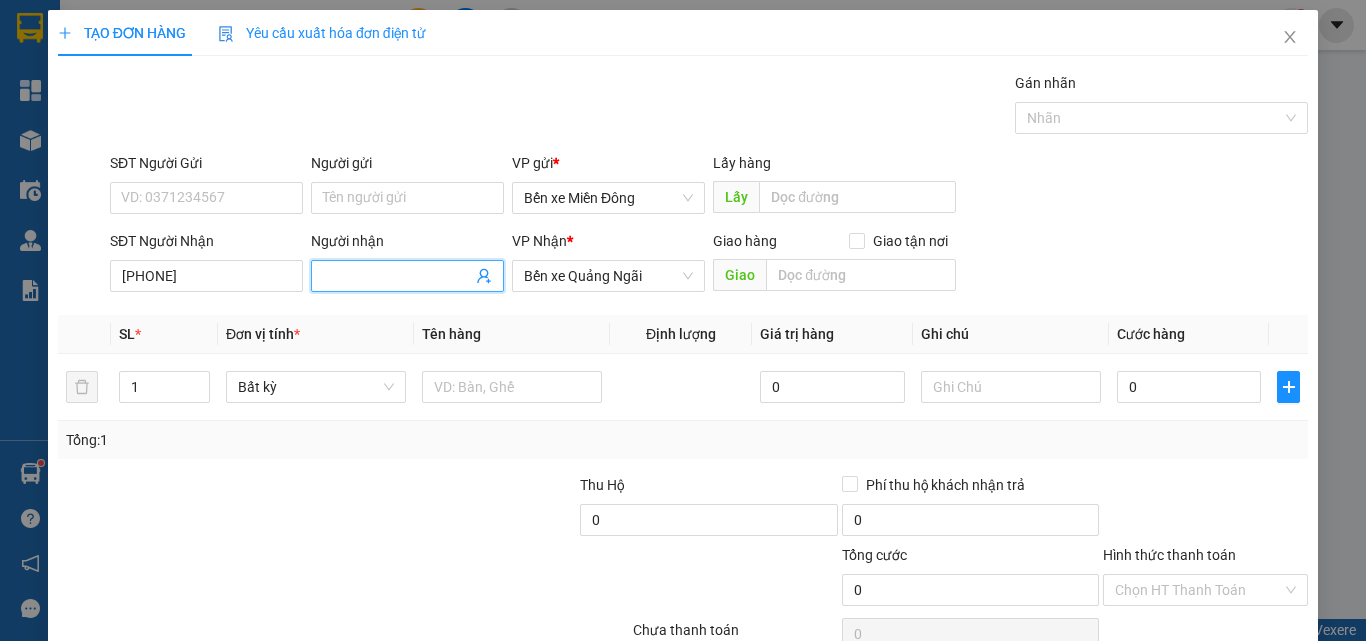 click on "Người nhận" at bounding box center [397, 276] 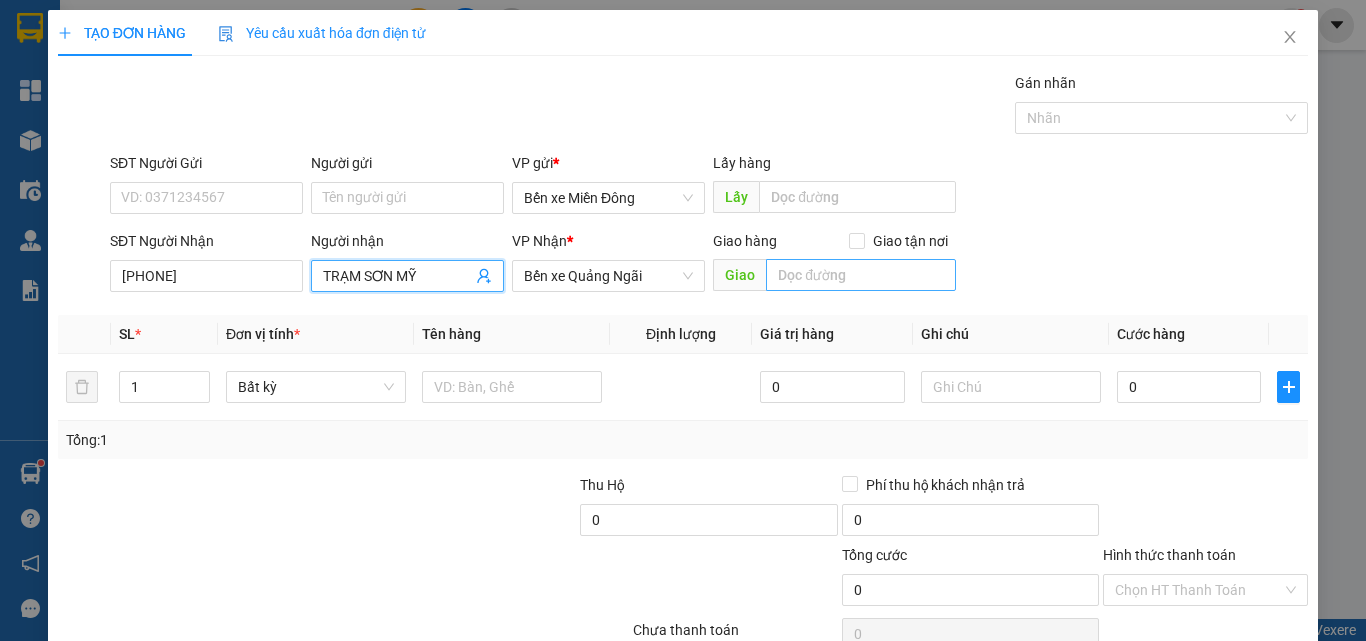 type on "TRẠM SƠN MỸ" 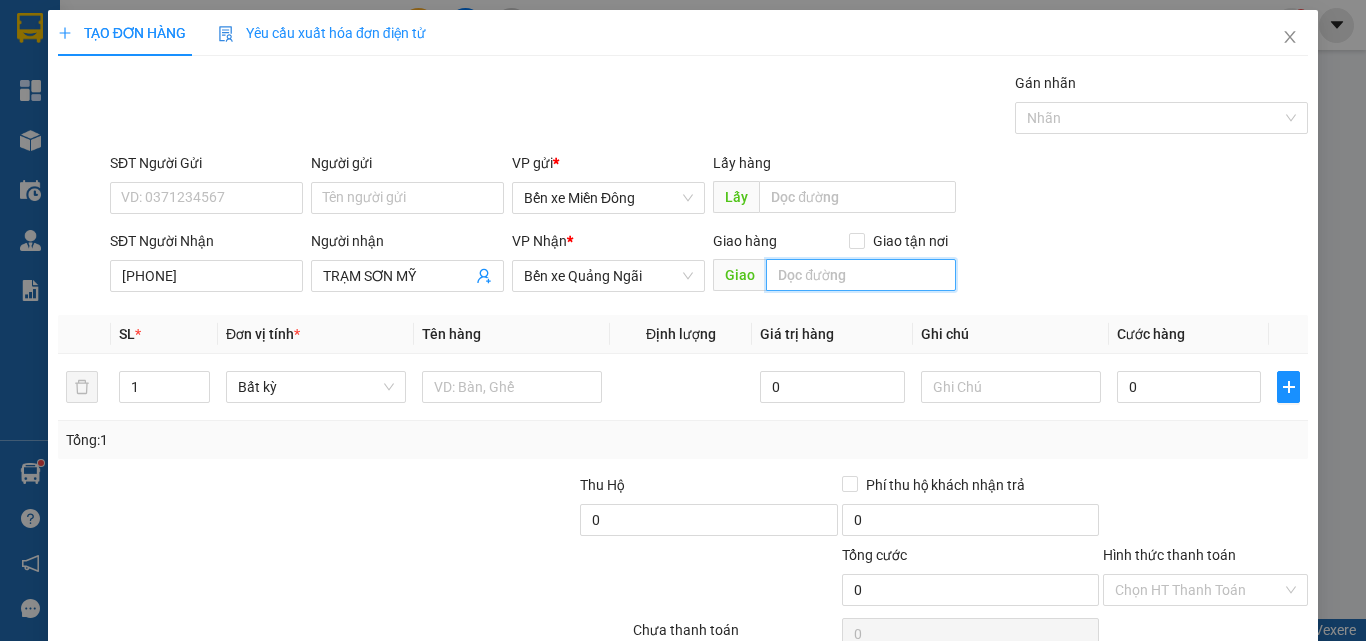 click at bounding box center (861, 275) 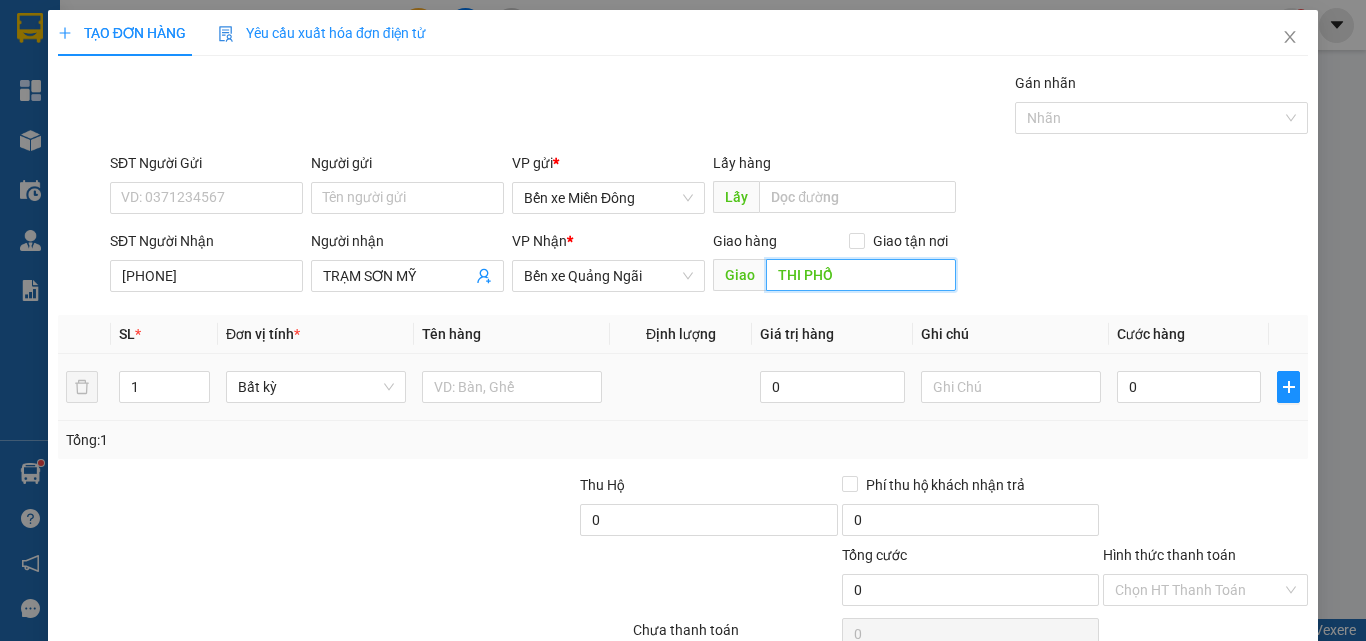 type on "THI PHỔ" 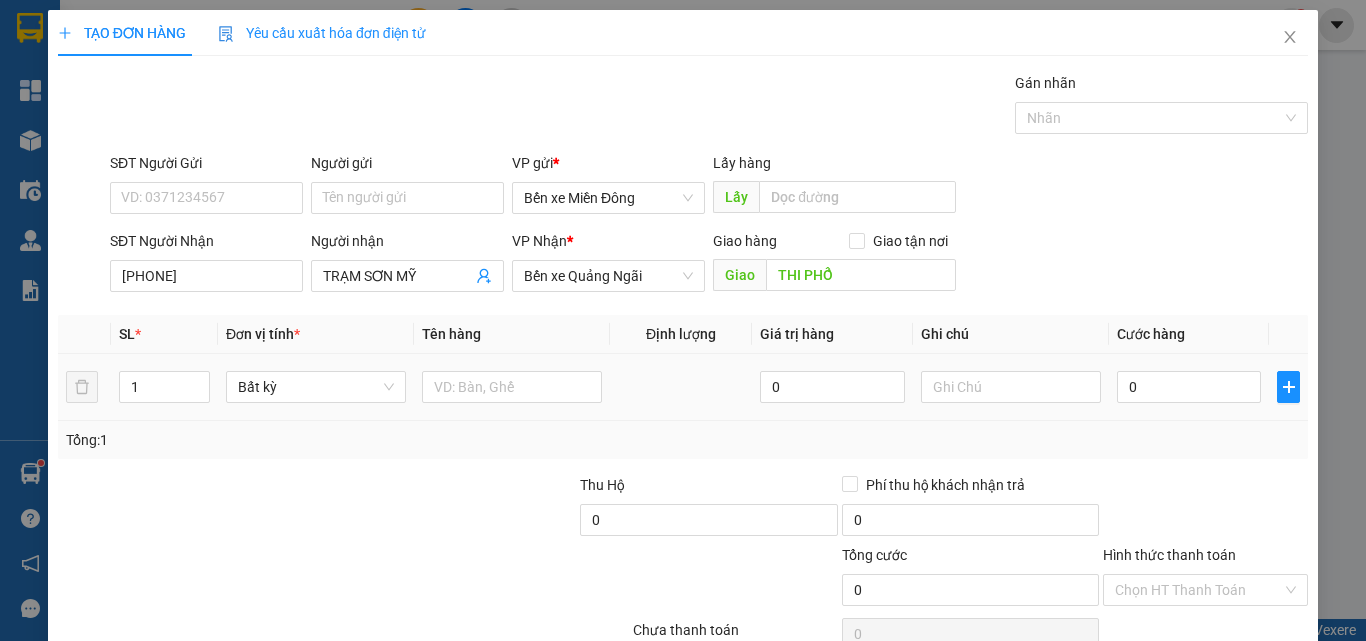 click at bounding box center [512, 387] 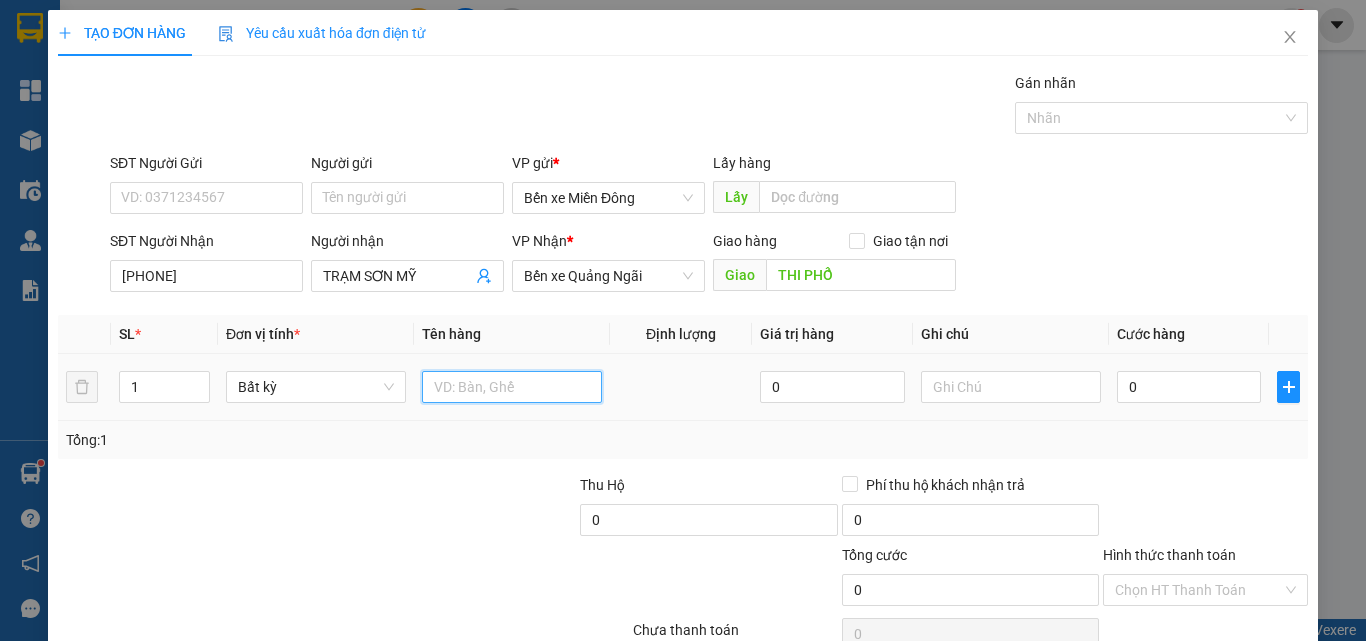 click at bounding box center (512, 387) 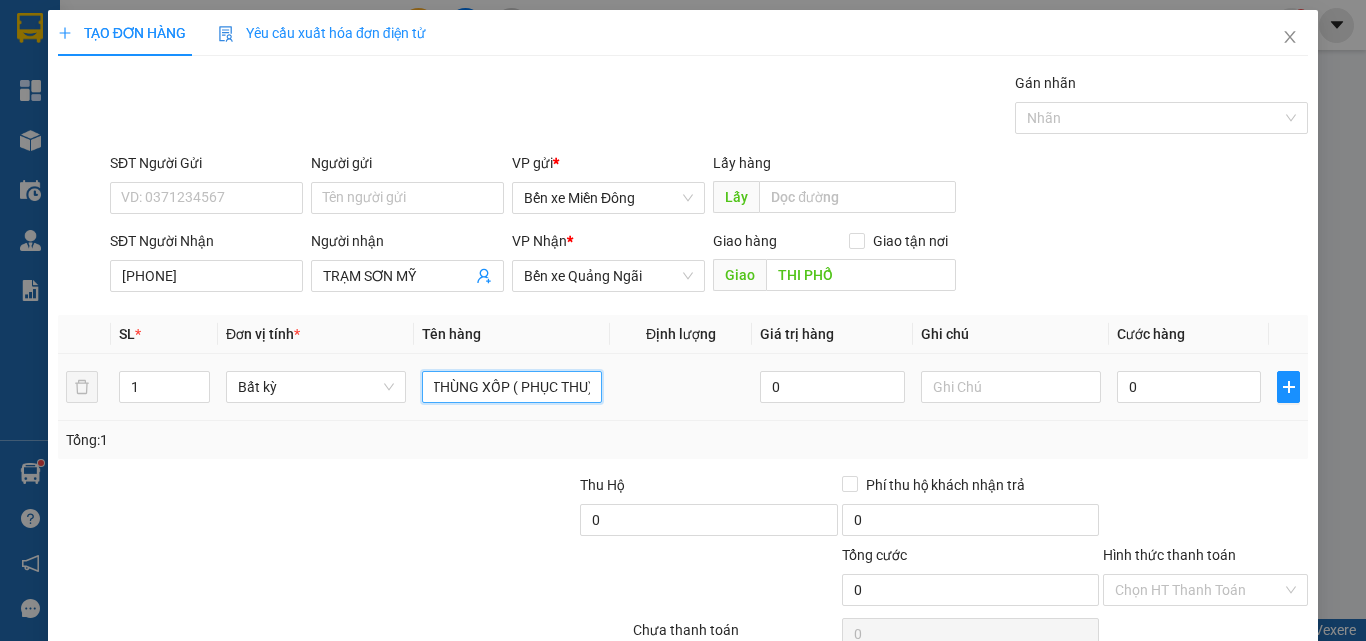 scroll, scrollTop: 0, scrollLeft: 6, axis: horizontal 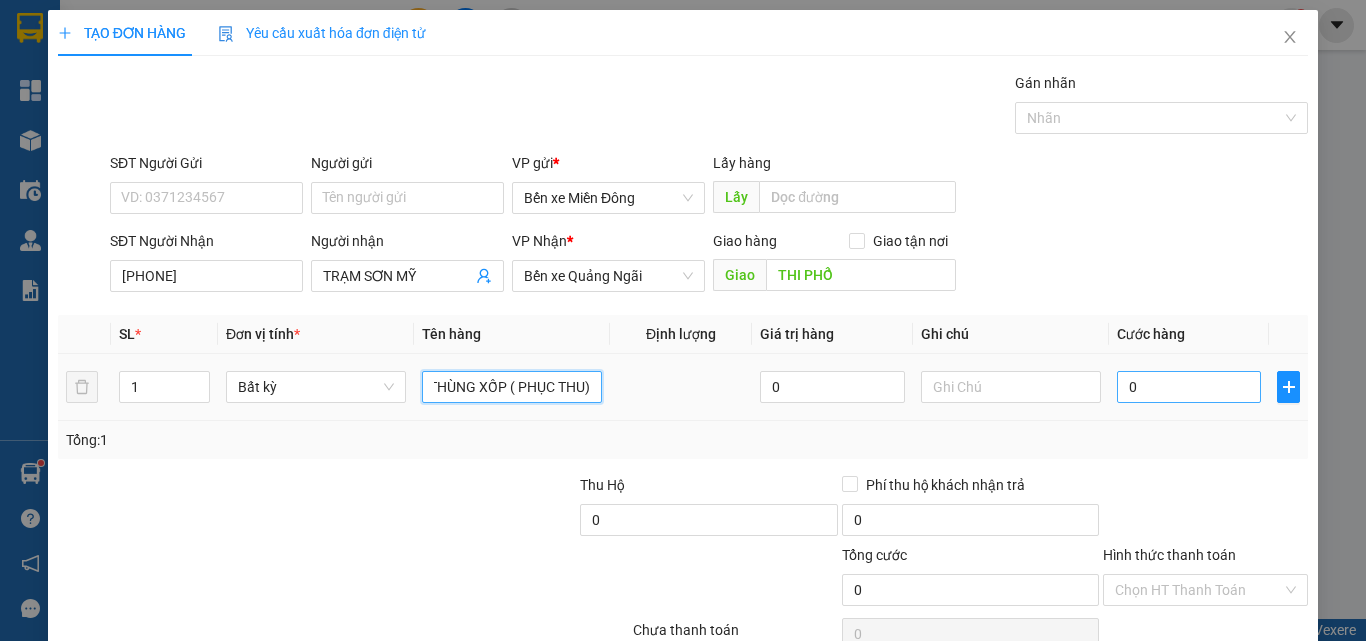 type on "THÙNG XỐP ( PHỤC THU)" 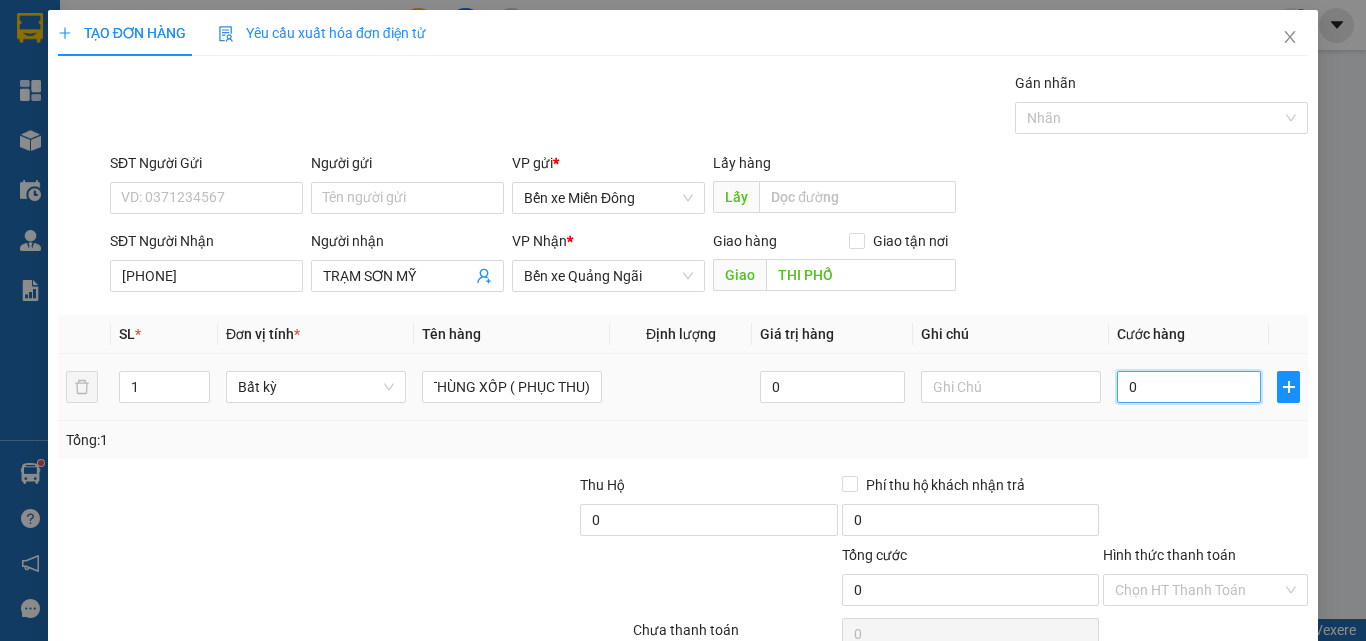 click on "0" at bounding box center [1189, 387] 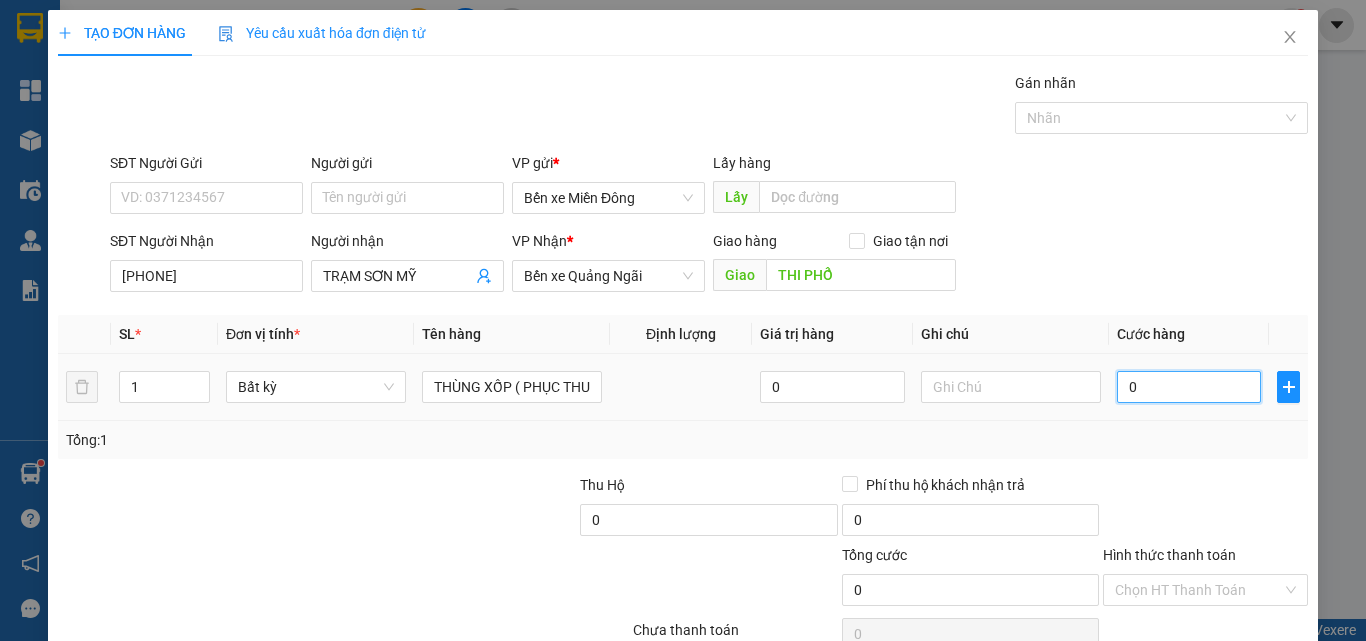 type on "7" 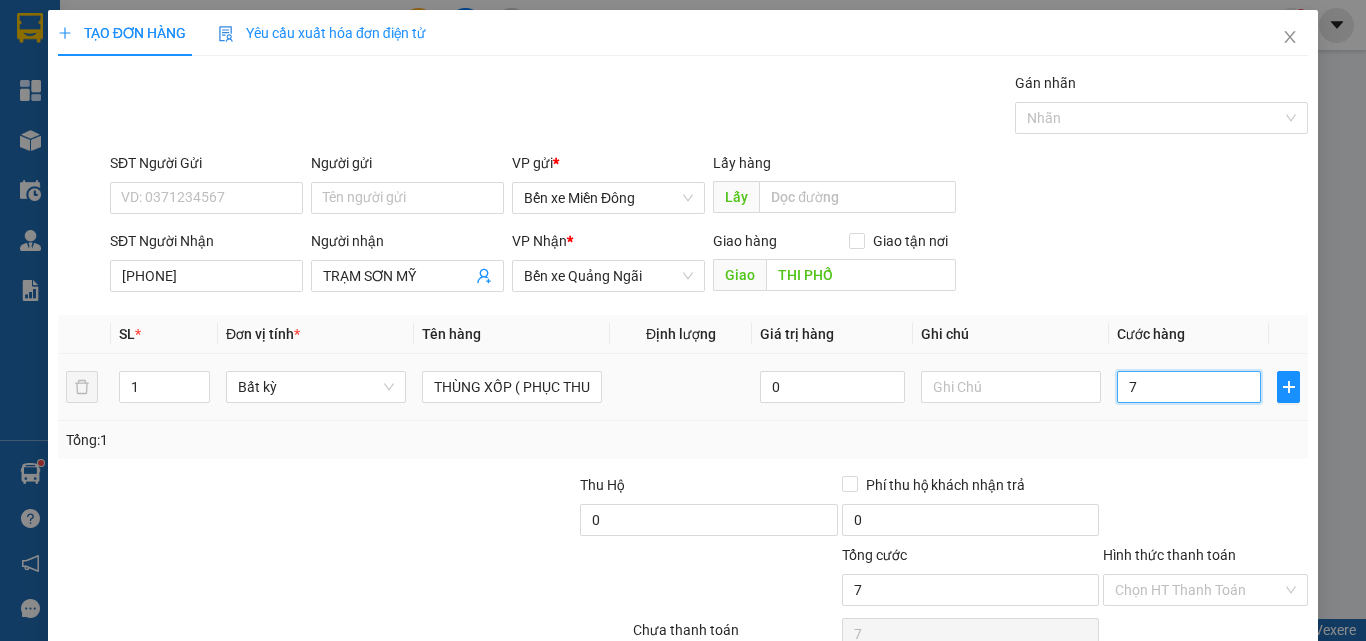 type on "70" 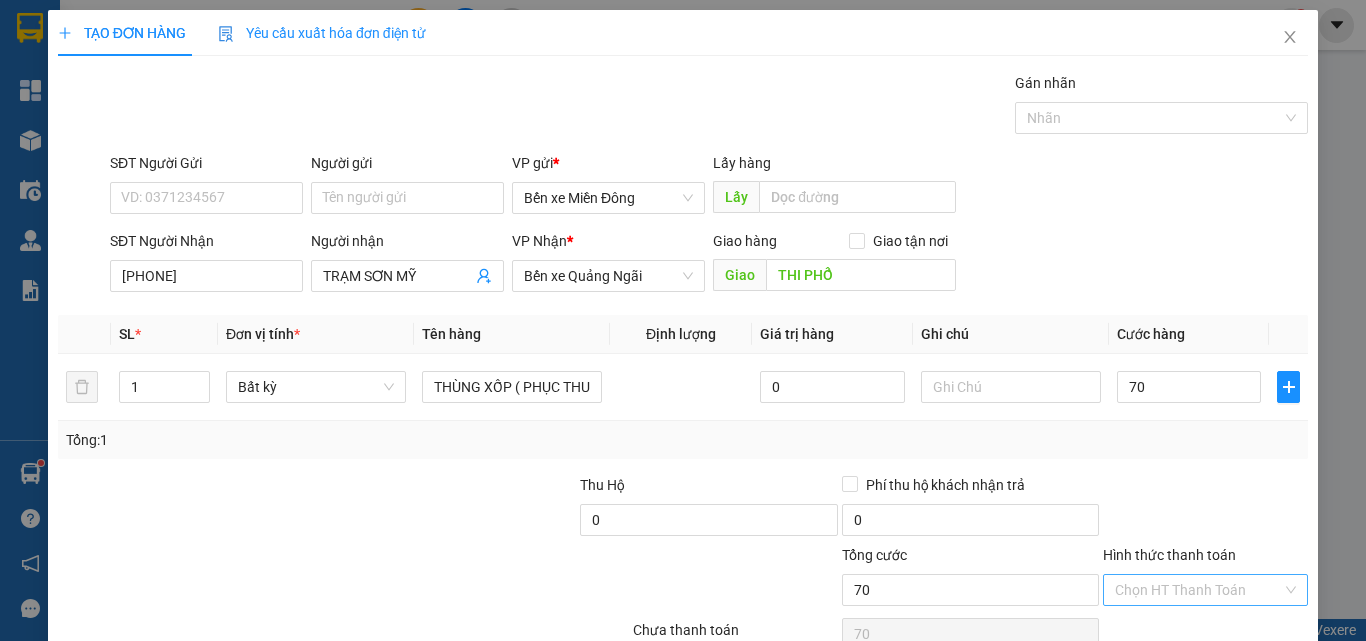 type on "70.000" 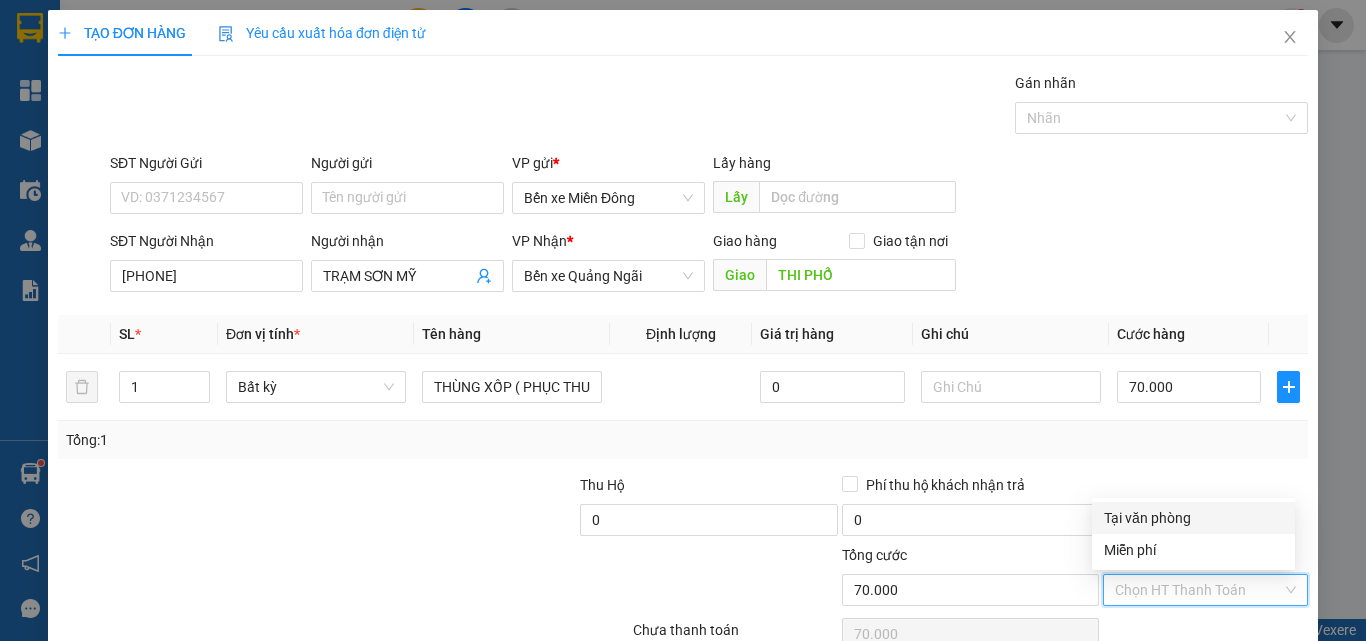 click on "Hình thức thanh toán" at bounding box center (1198, 590) 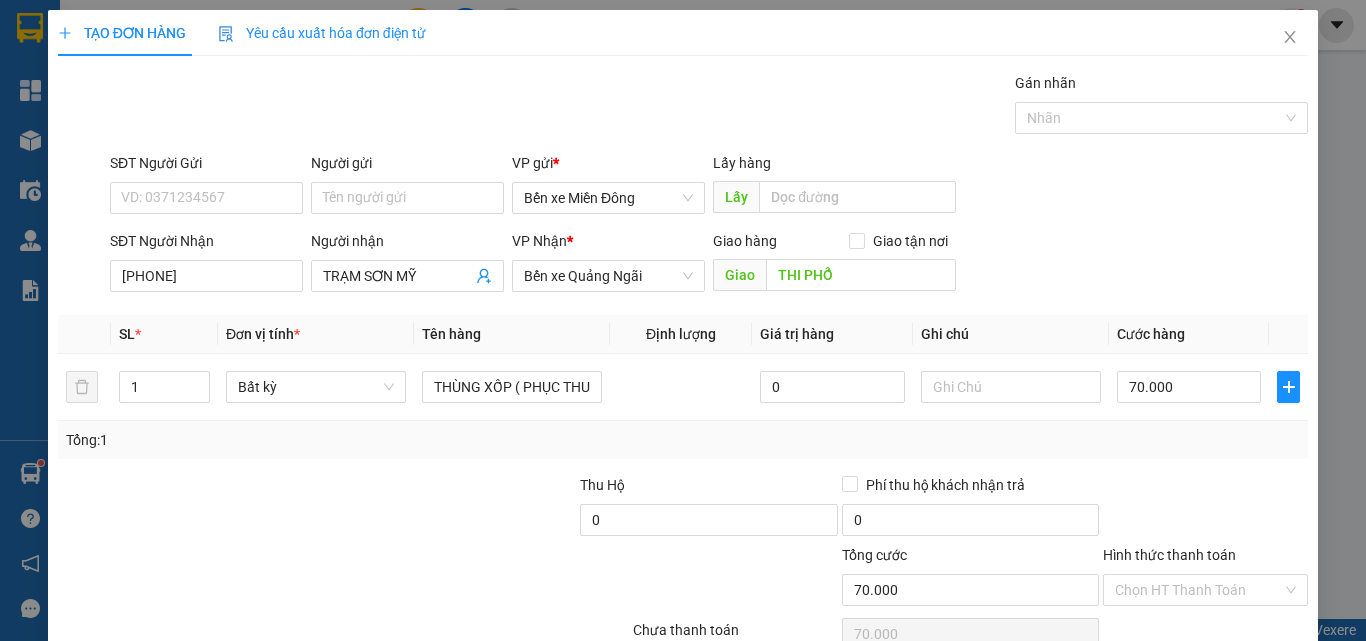 click at bounding box center (1205, 509) 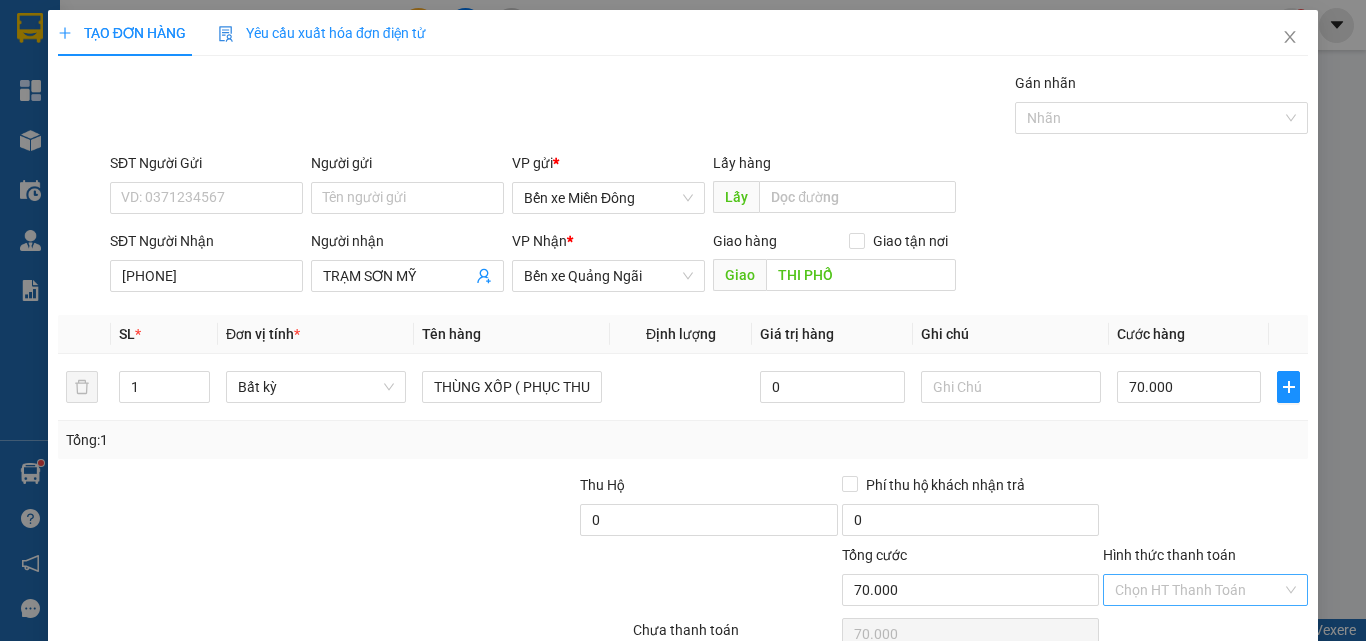 click on "Hình thức thanh toán" at bounding box center [1198, 590] 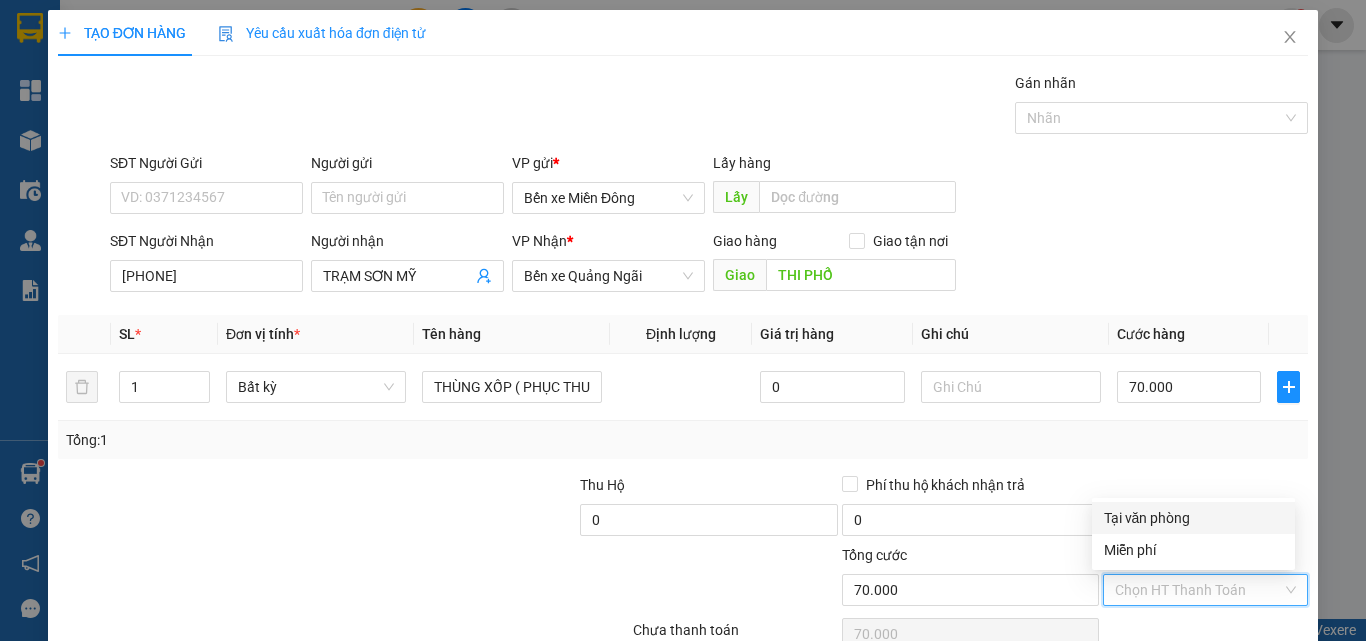 click on "Tại văn phòng" at bounding box center (1193, 518) 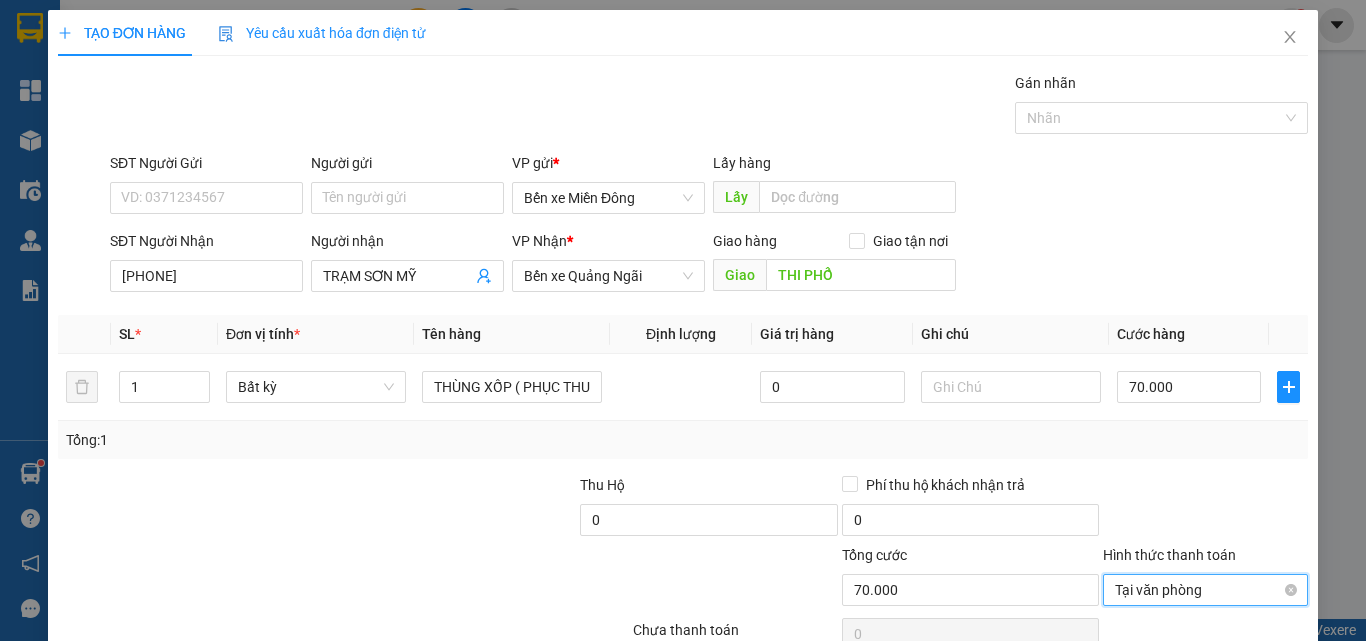 scroll, scrollTop: 99, scrollLeft: 0, axis: vertical 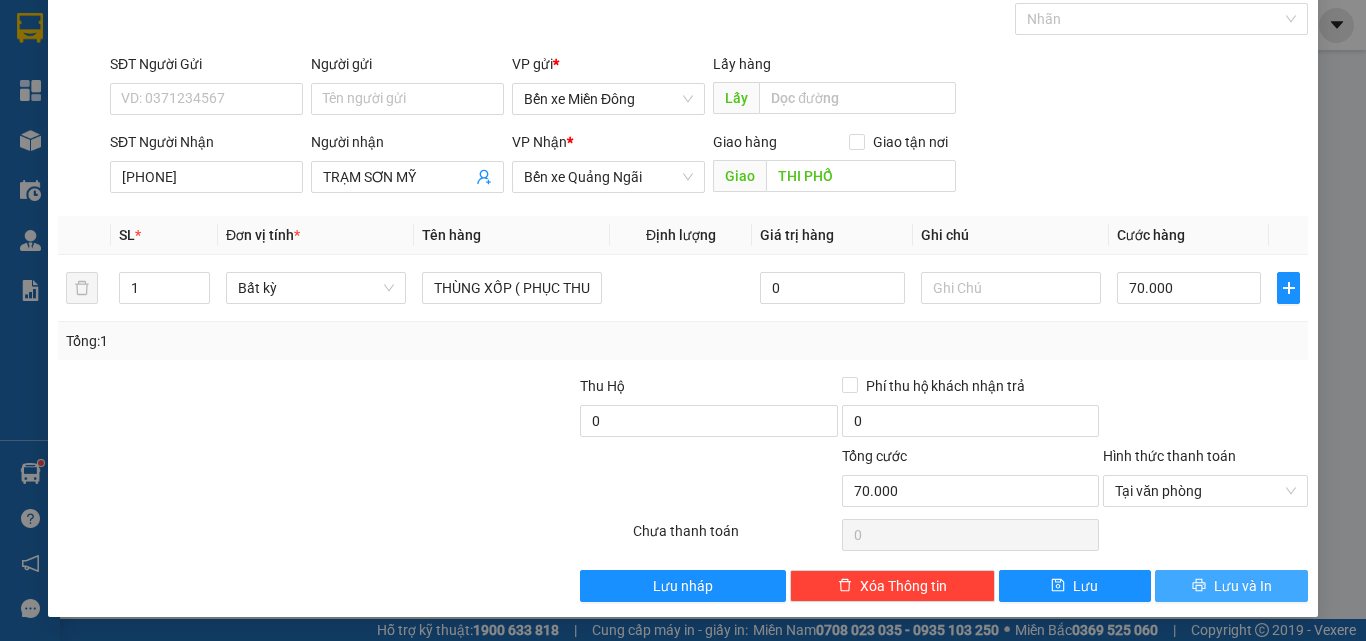 click on "Lưu và In" at bounding box center (1243, 586) 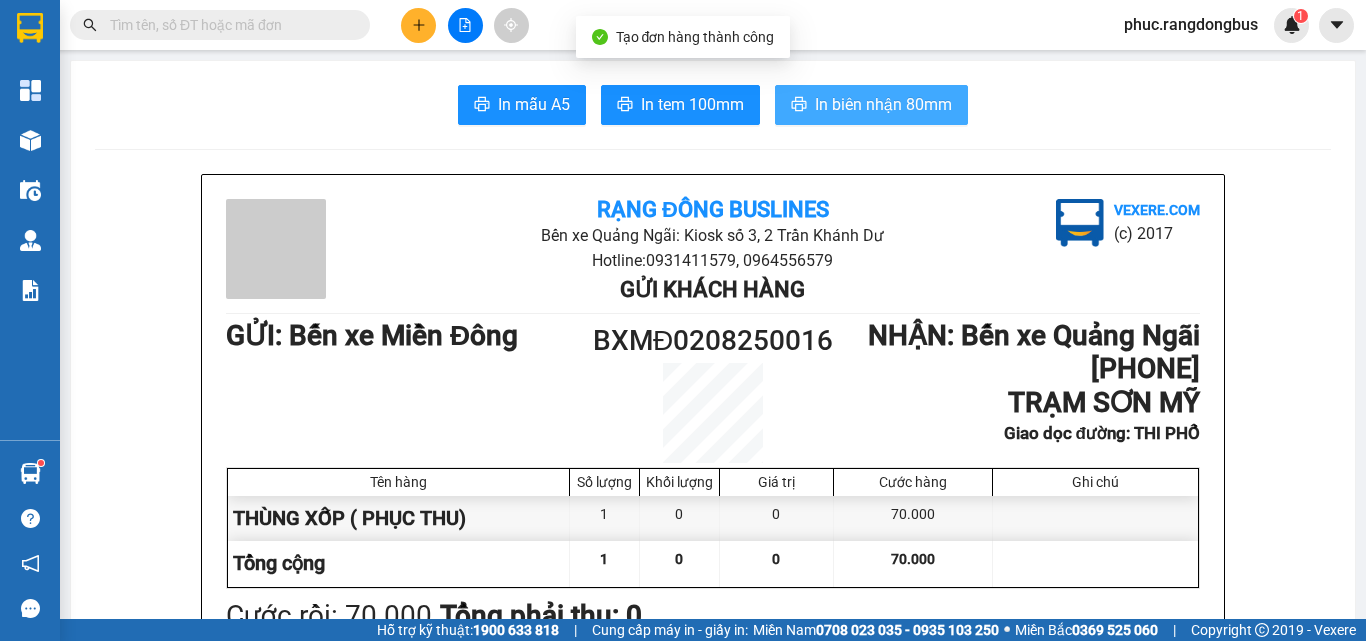 click on "In biên nhận 80mm" at bounding box center (883, 104) 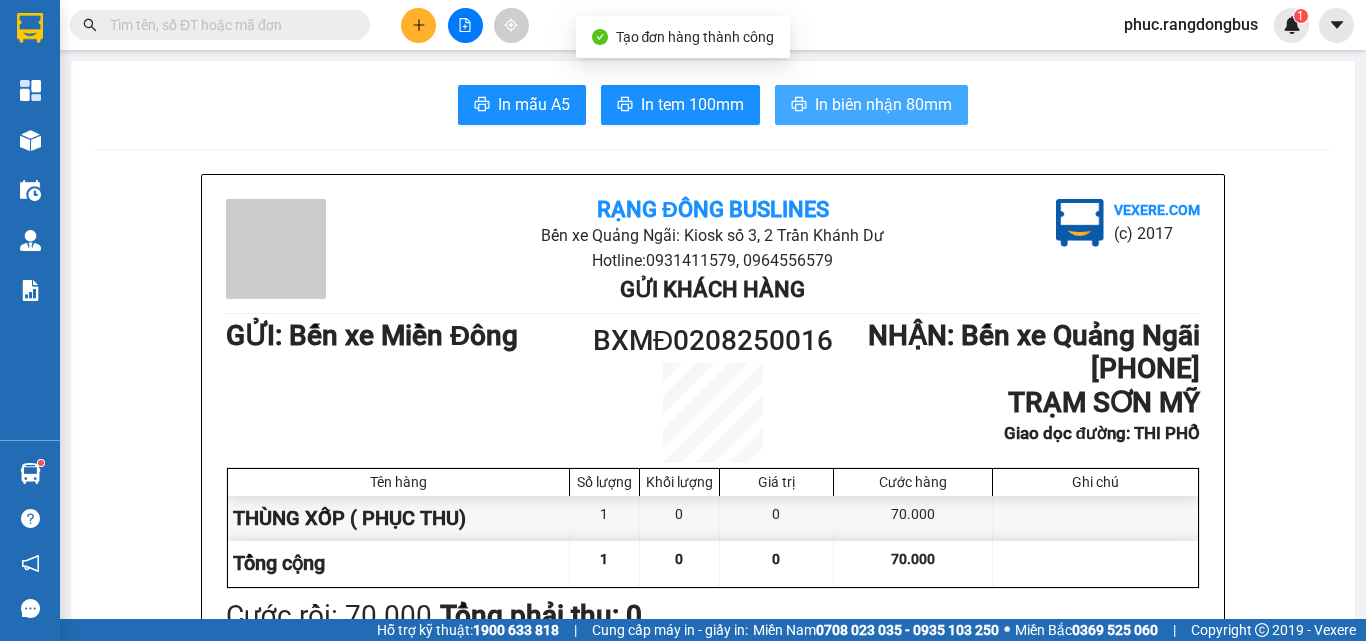 scroll, scrollTop: 0, scrollLeft: 0, axis: both 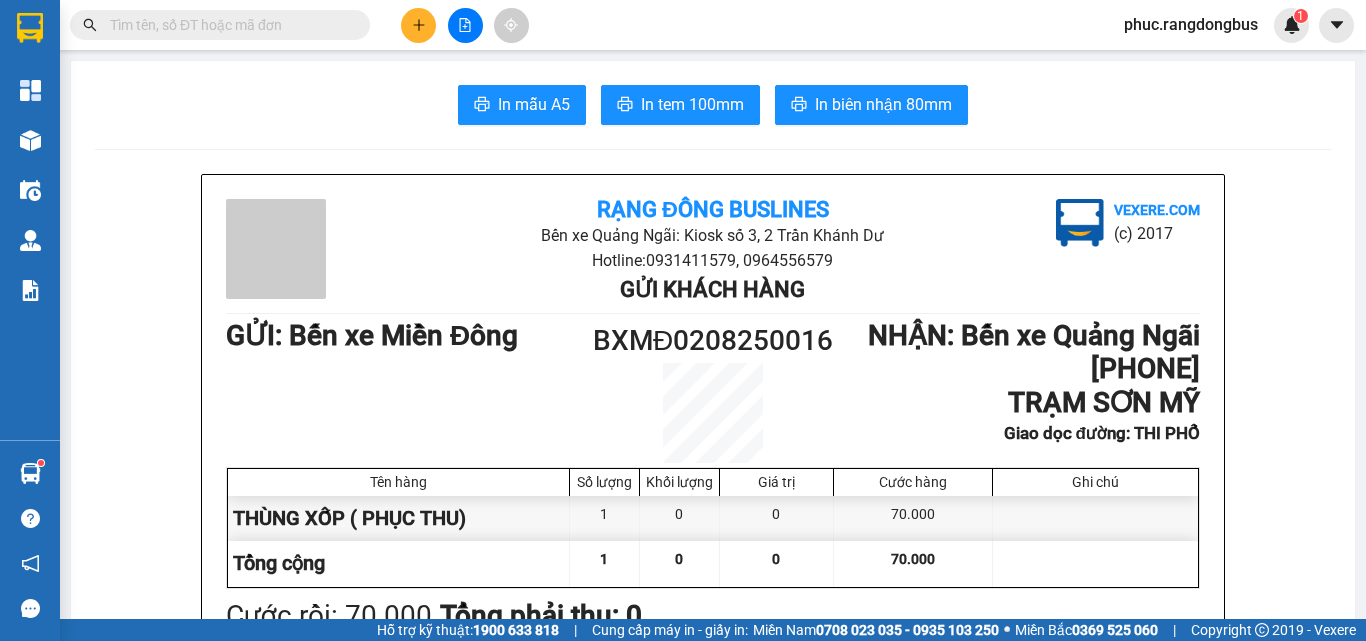 click at bounding box center (465, 25) 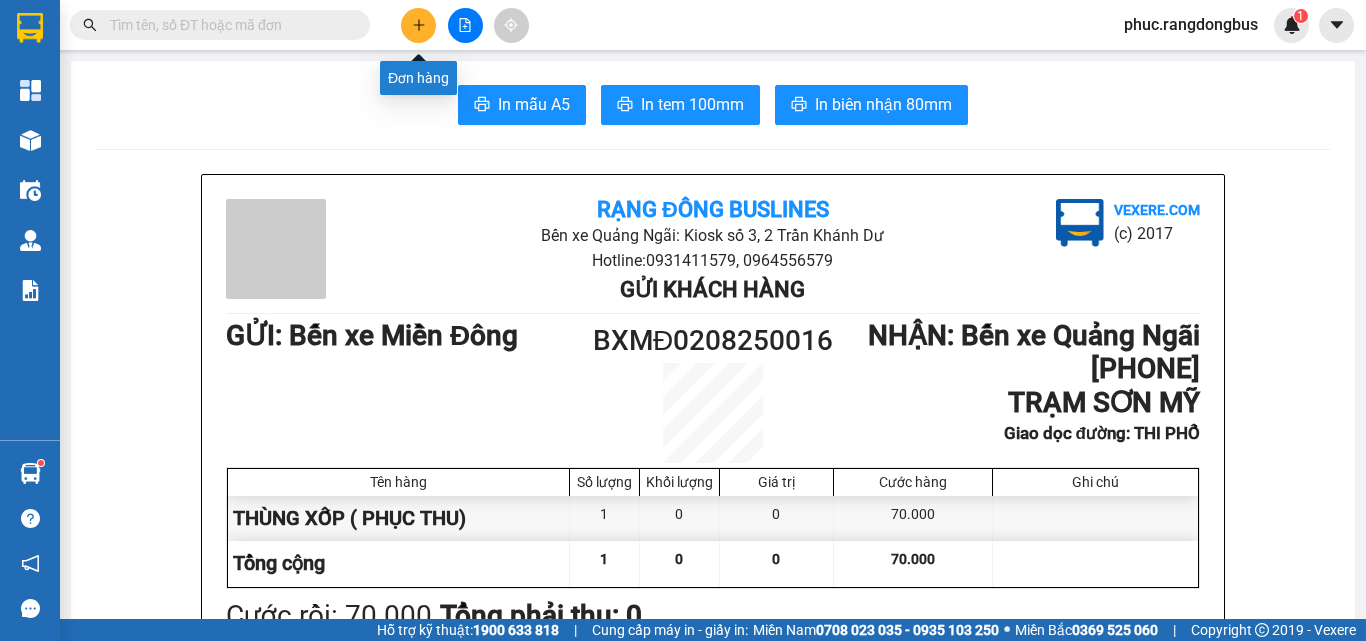 click 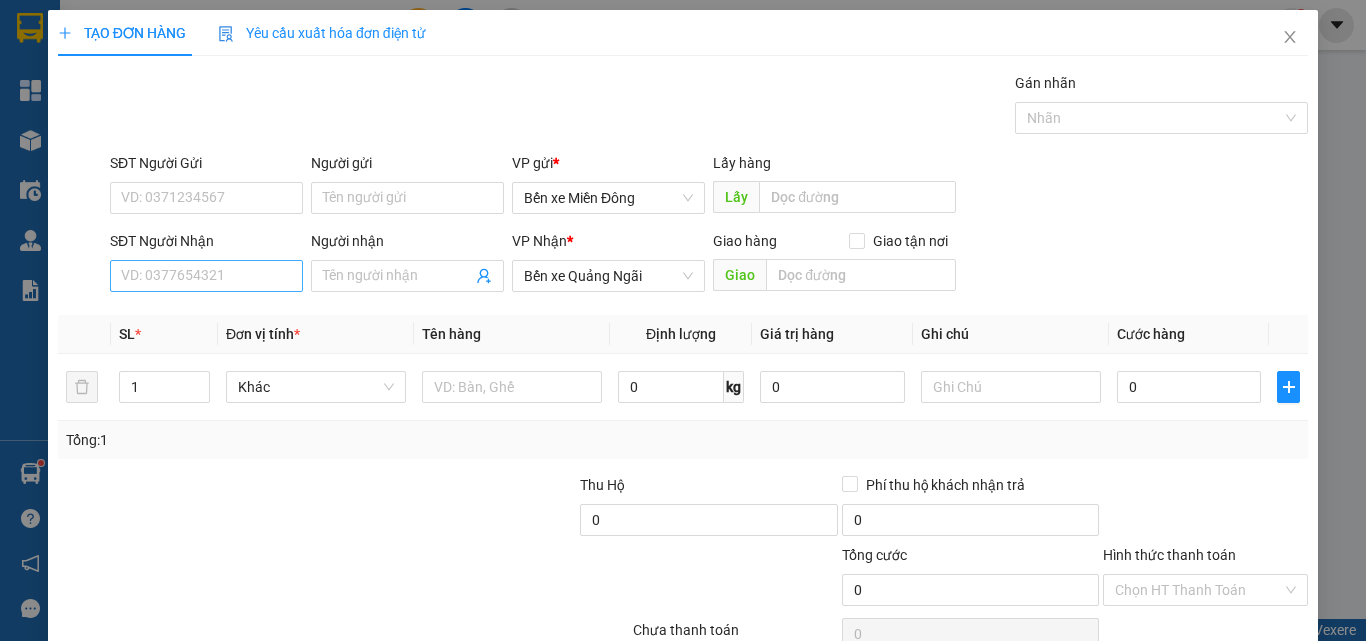 click on "SĐT Người Nhận VD: 0377654321" at bounding box center (206, 265) 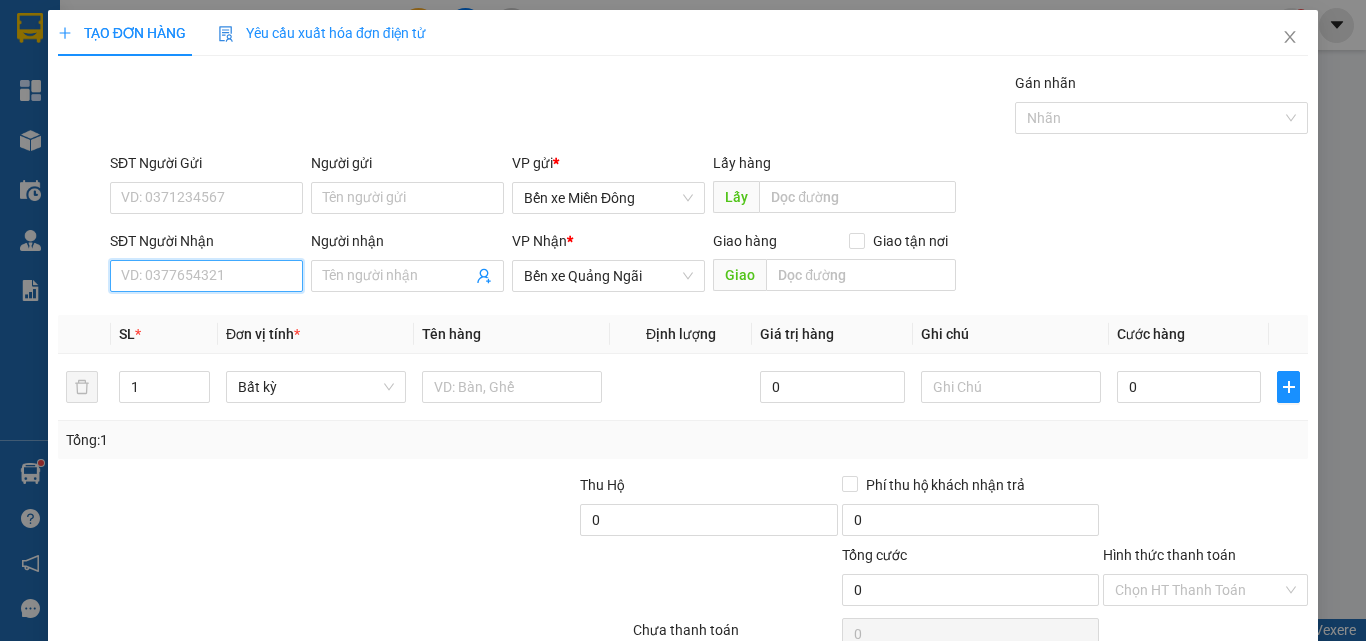 click on "SĐT Người Nhận" at bounding box center [206, 276] 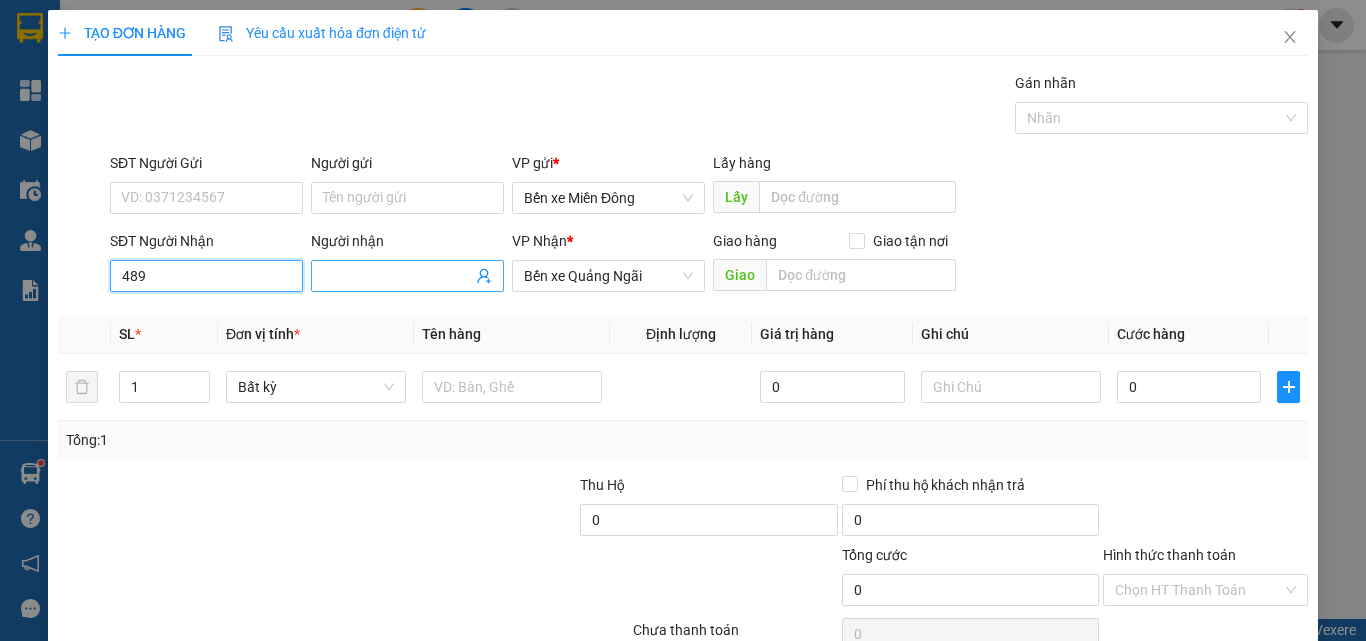 type on "489" 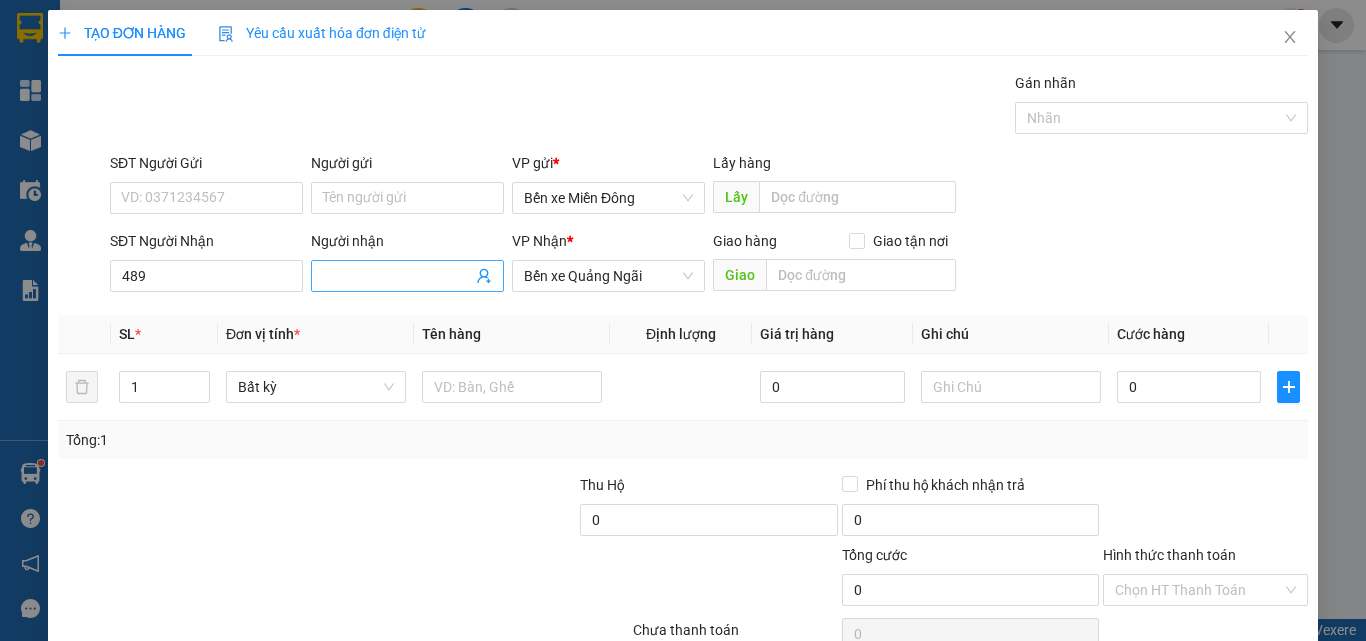 click on "Người nhận" at bounding box center (397, 276) 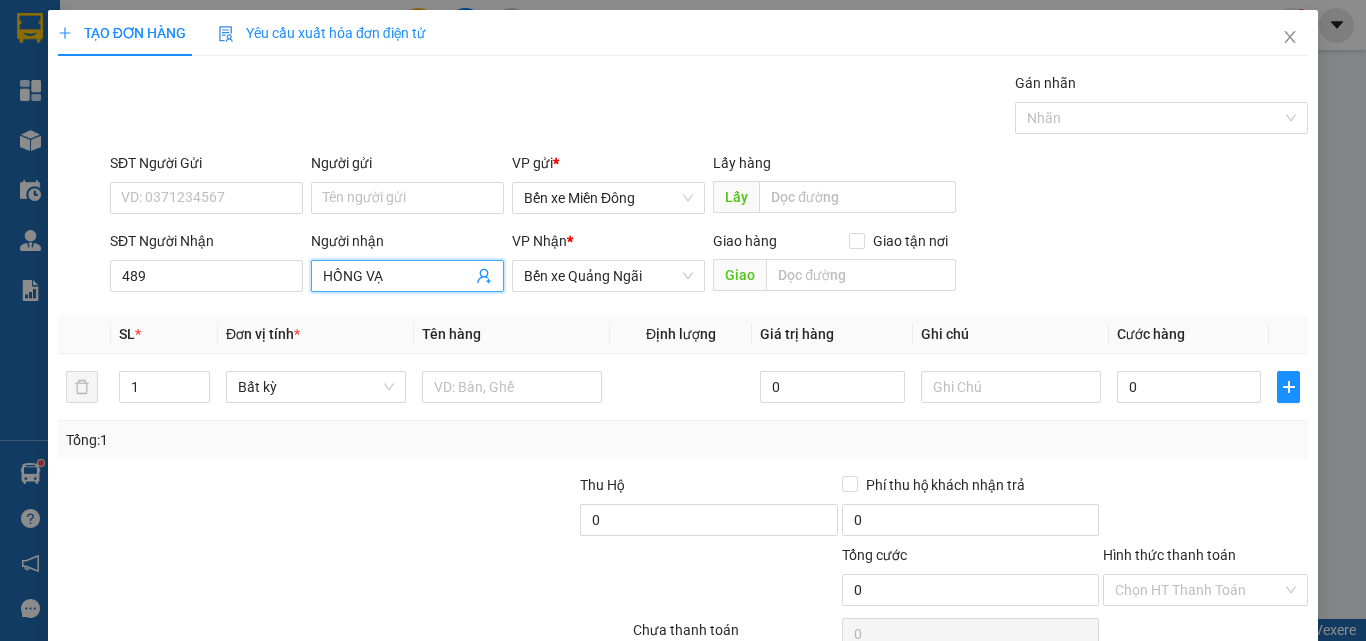 type on "HỒNG VẠN" 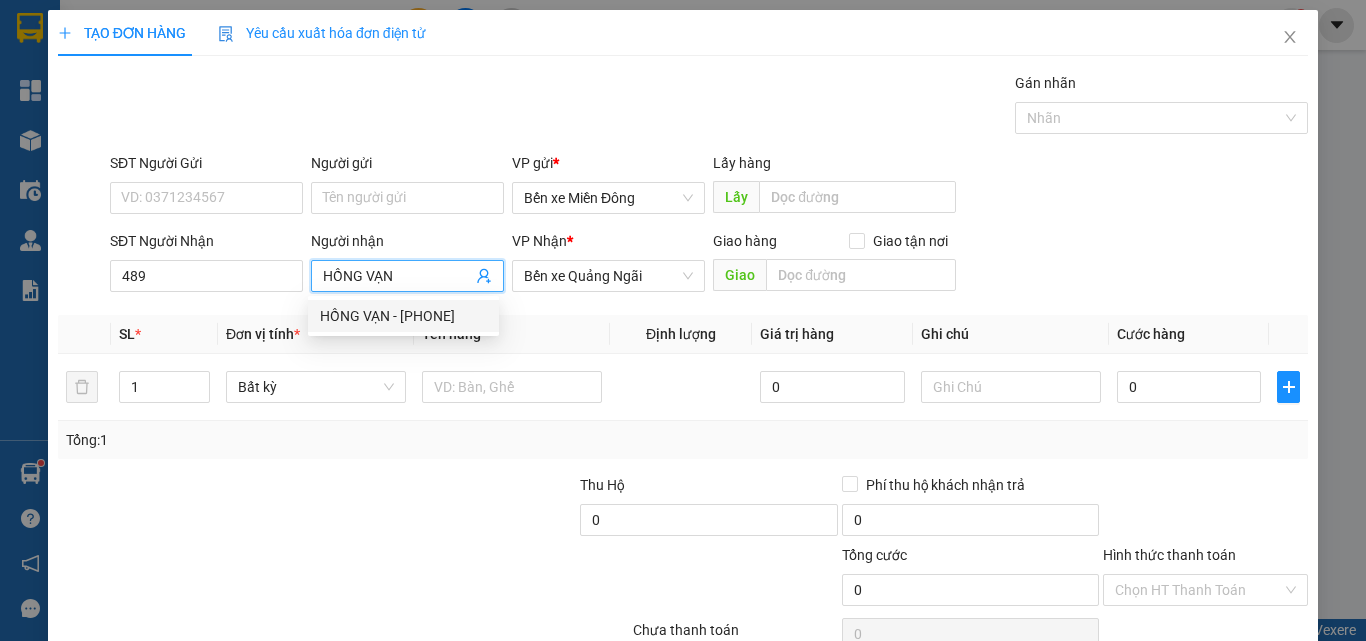 click on "HỒNG VẠN - [PHONE]" at bounding box center (403, 316) 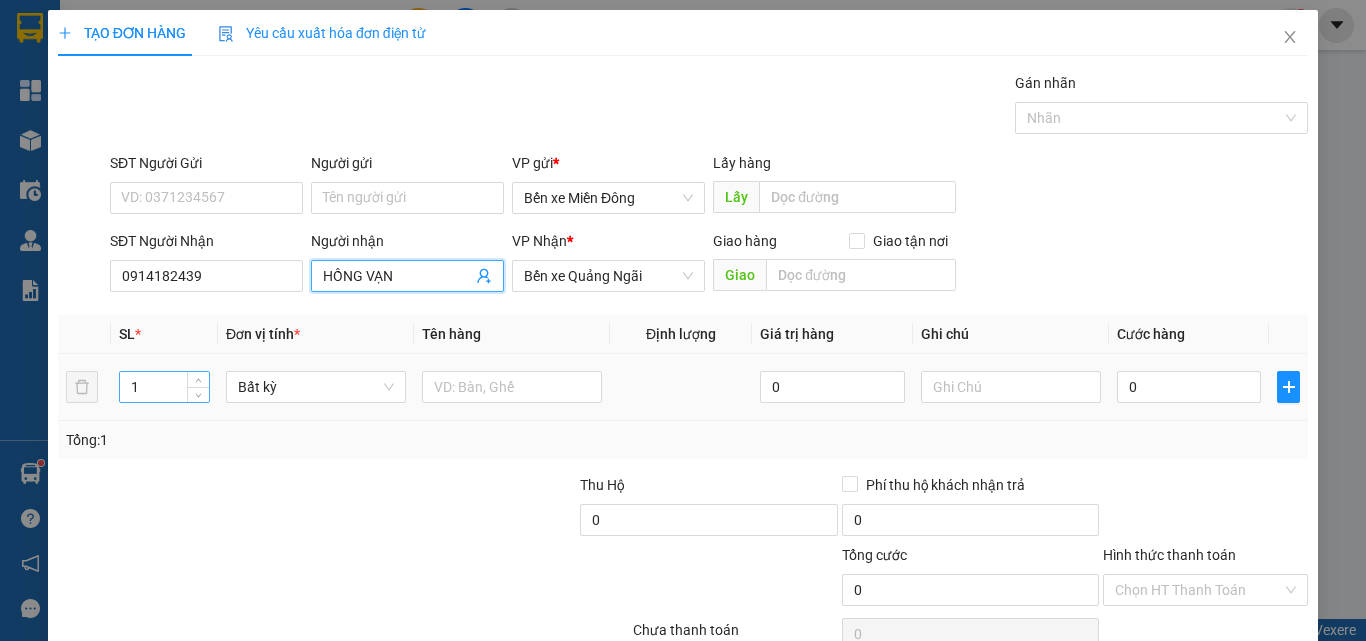 type on "HỒNG VẠN" 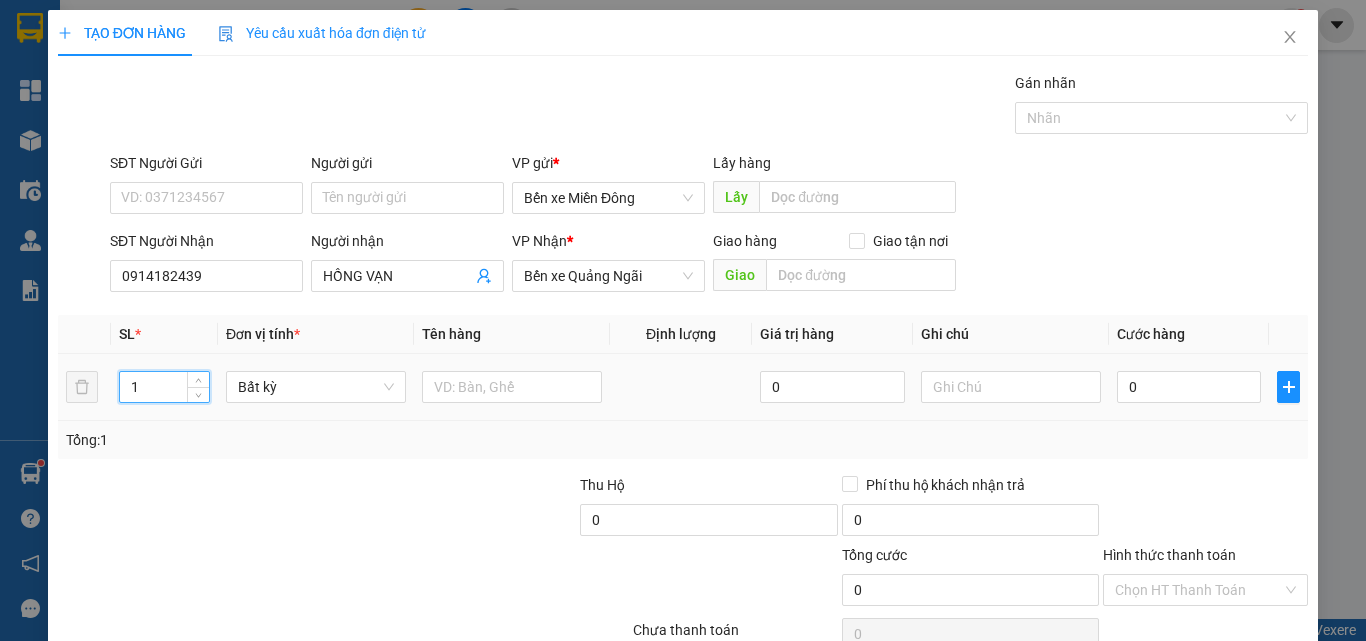 click on "1" at bounding box center (164, 387) 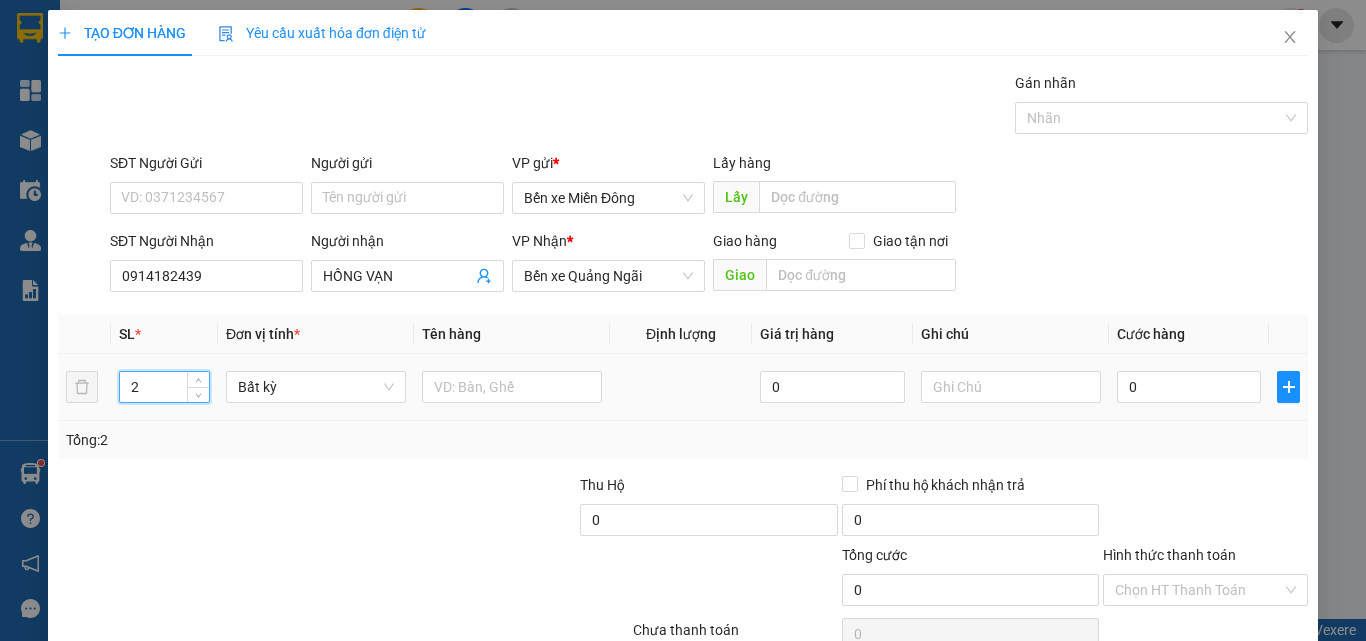 type on "2" 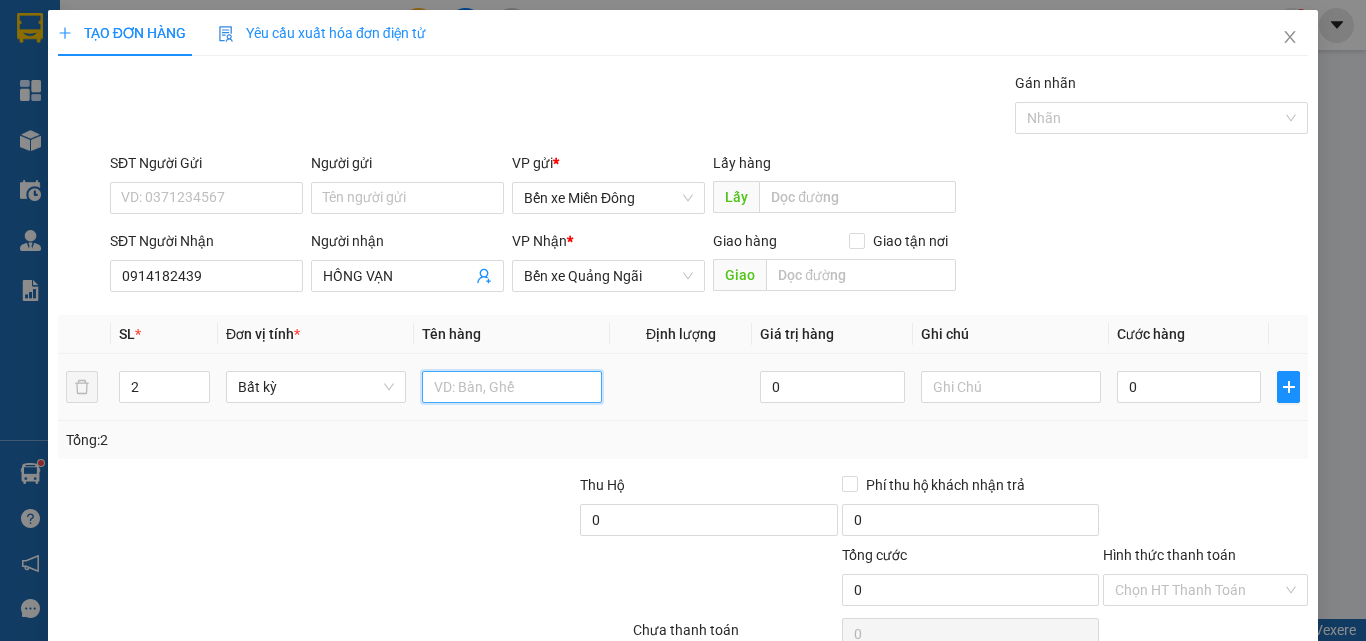 click at bounding box center [512, 387] 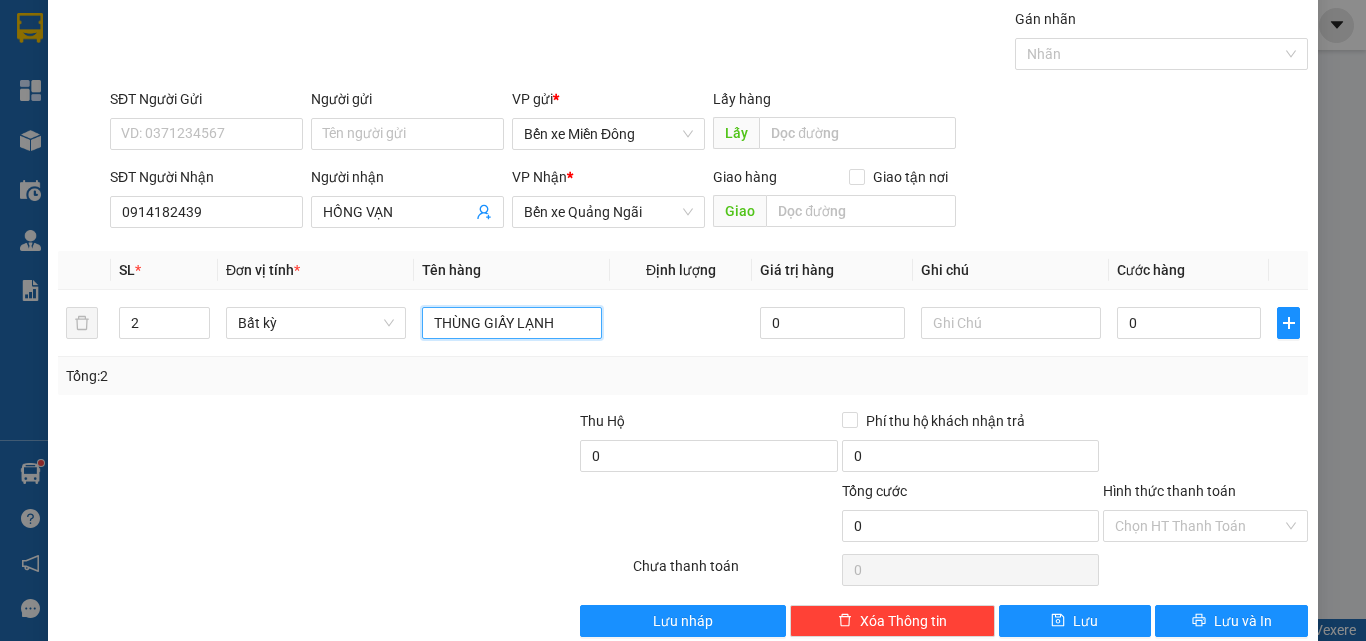 scroll, scrollTop: 99, scrollLeft: 0, axis: vertical 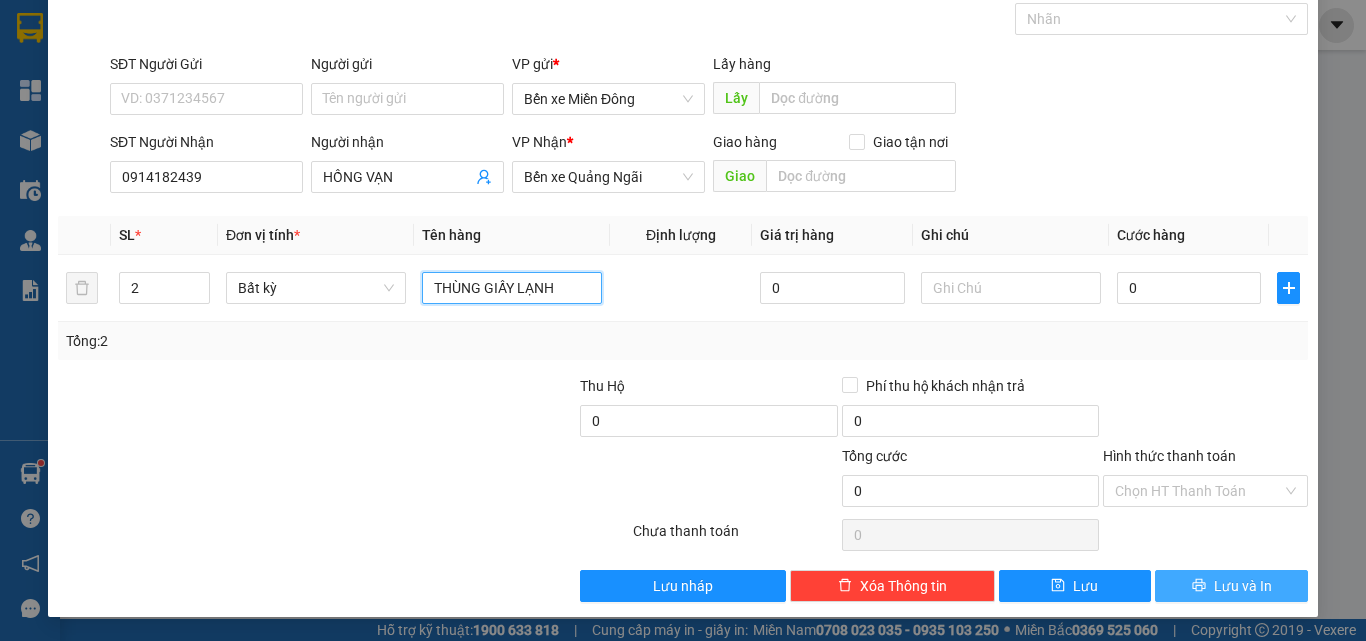 type on "THÙNG GIẤY LẠNH" 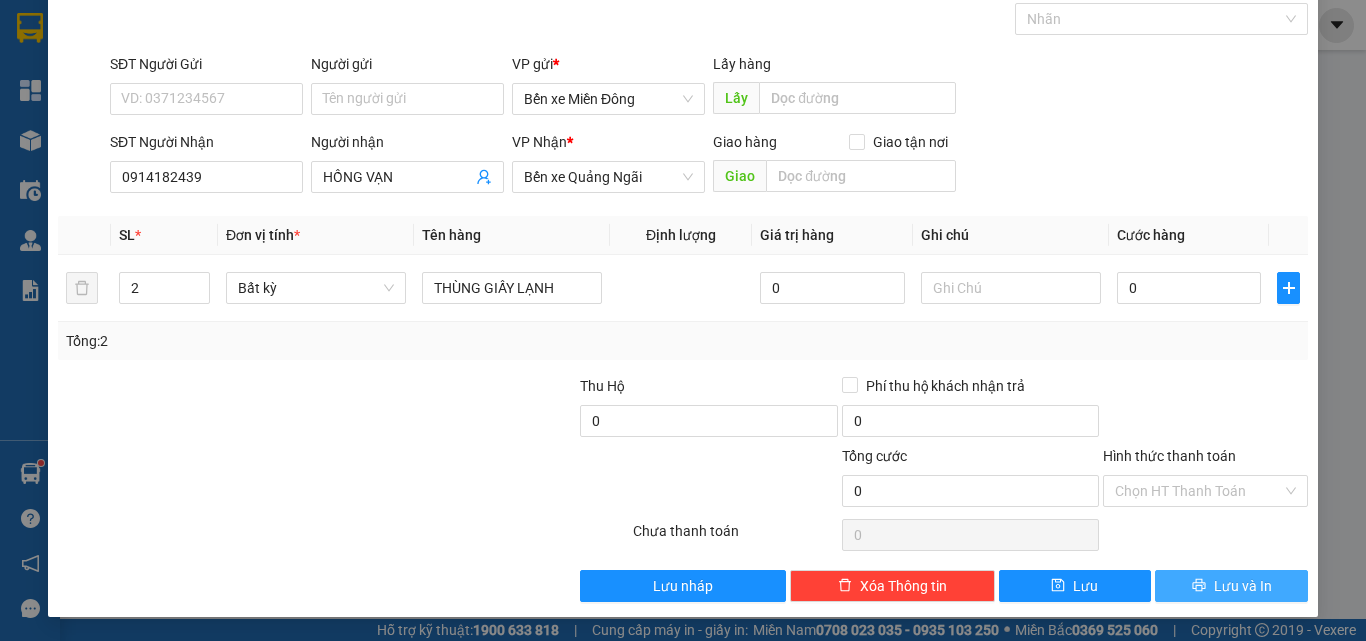 click on "Lưu và In" at bounding box center [1231, 586] 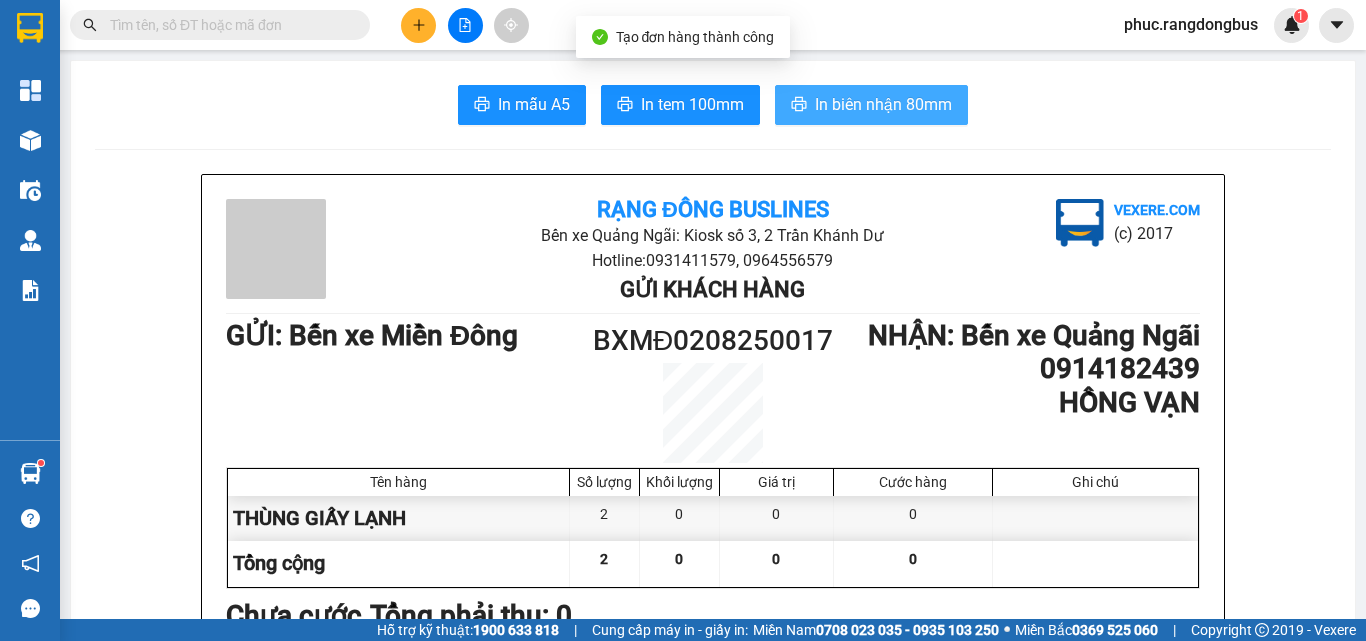 click on "In biên nhận 80mm" at bounding box center [883, 104] 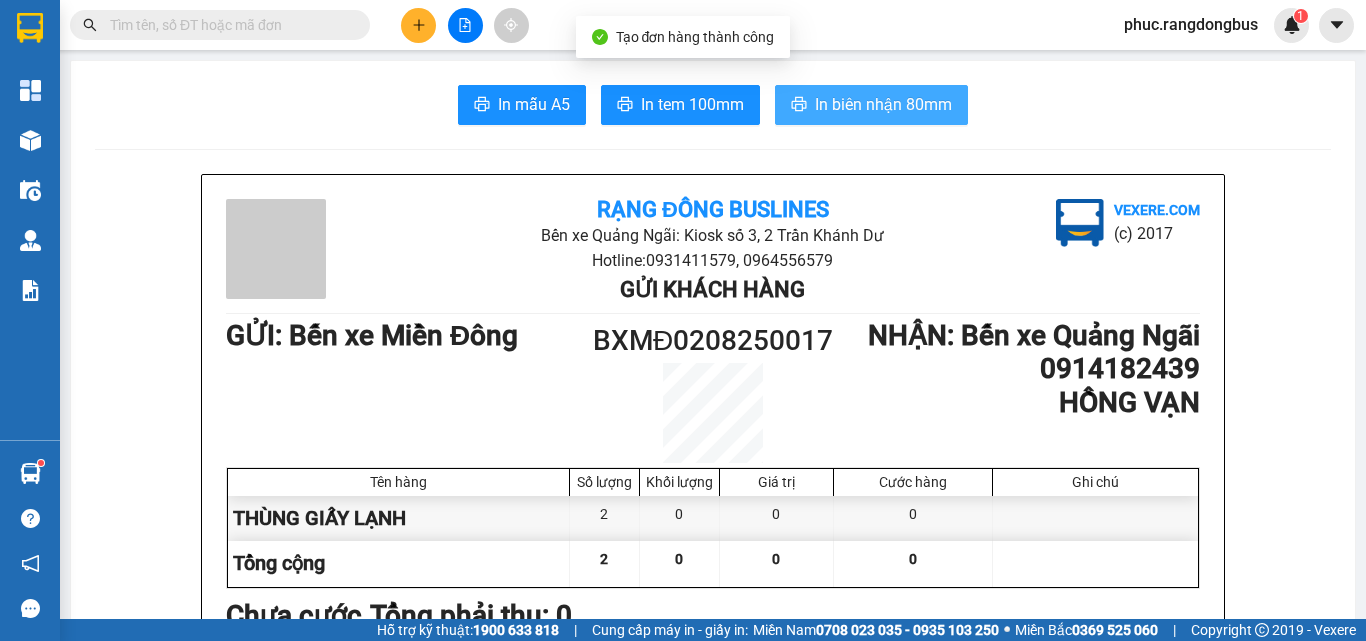 scroll, scrollTop: 0, scrollLeft: 0, axis: both 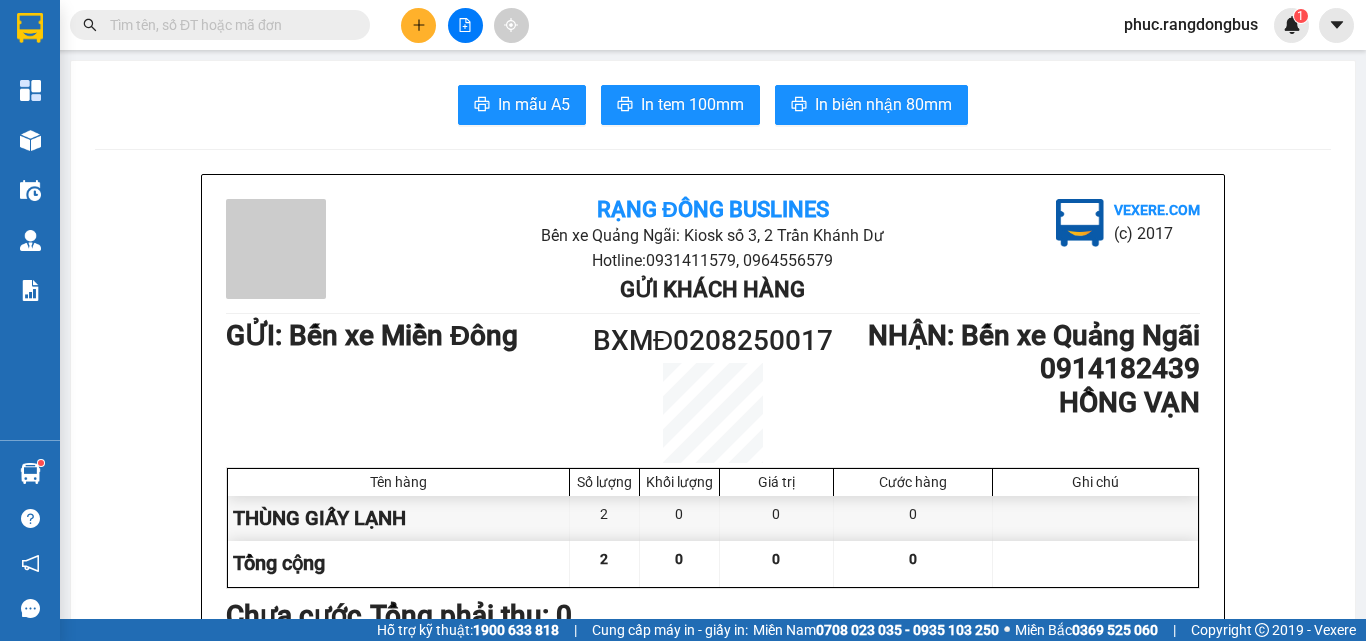 click at bounding box center (465, 25) 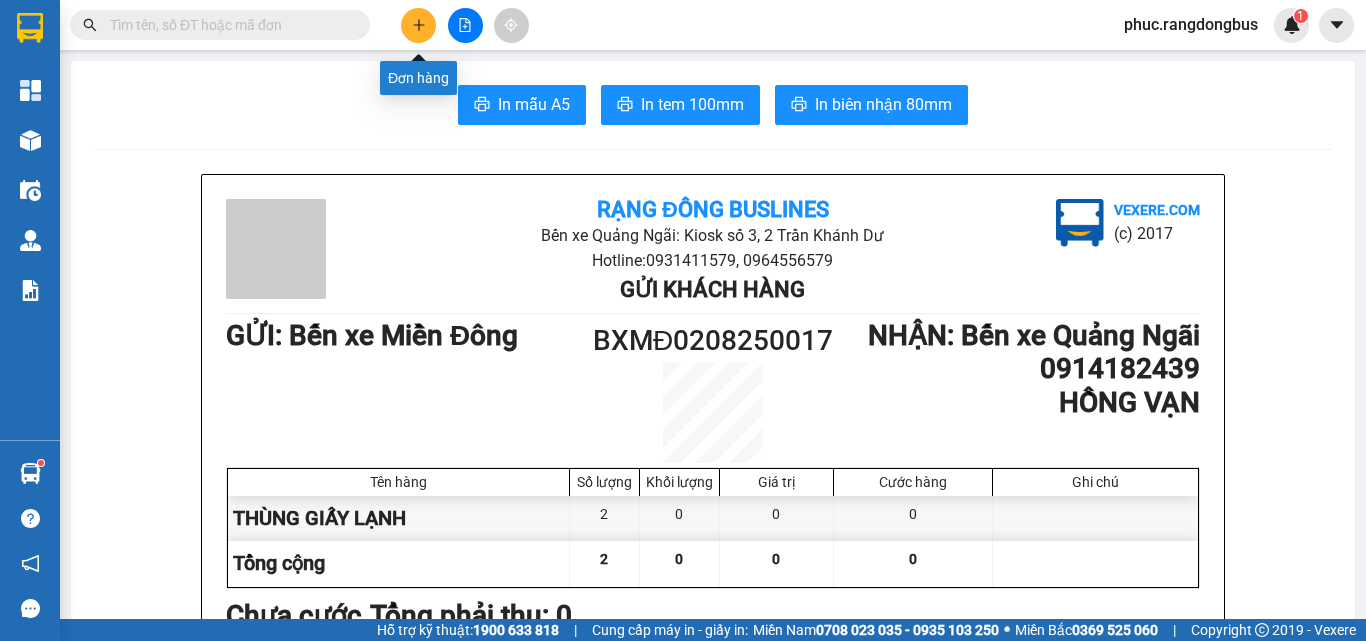 click at bounding box center [418, 25] 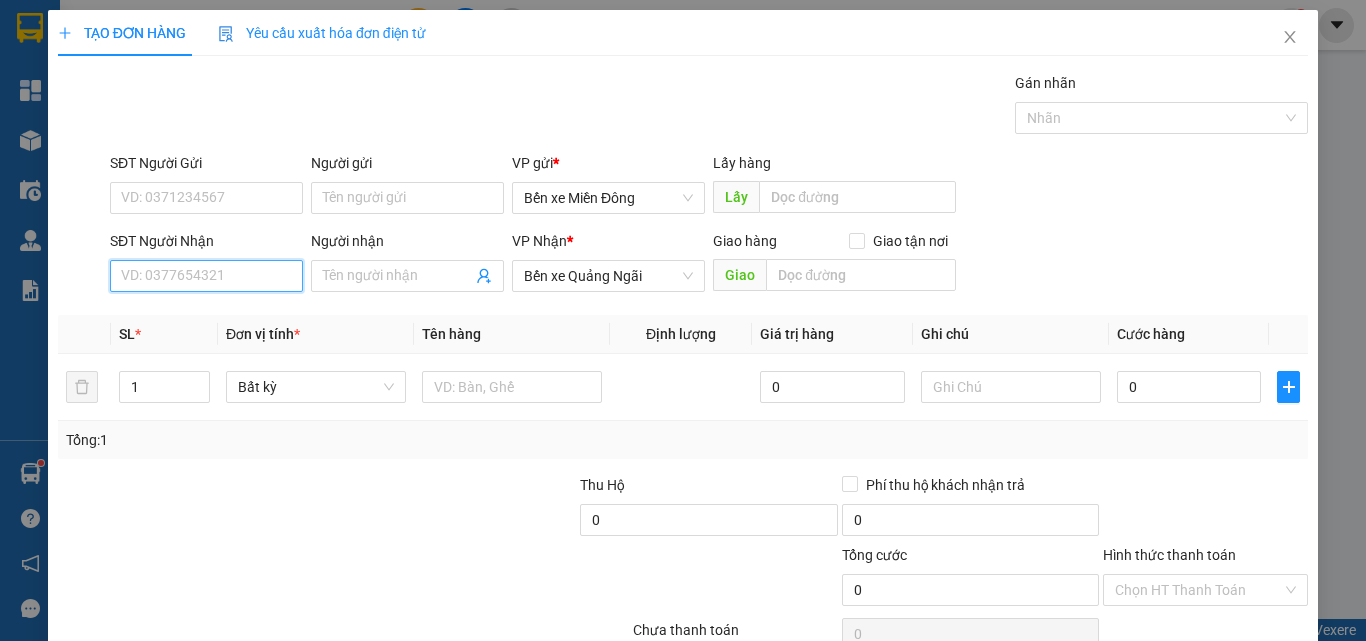 click on "SĐT Người Nhận" at bounding box center [206, 276] 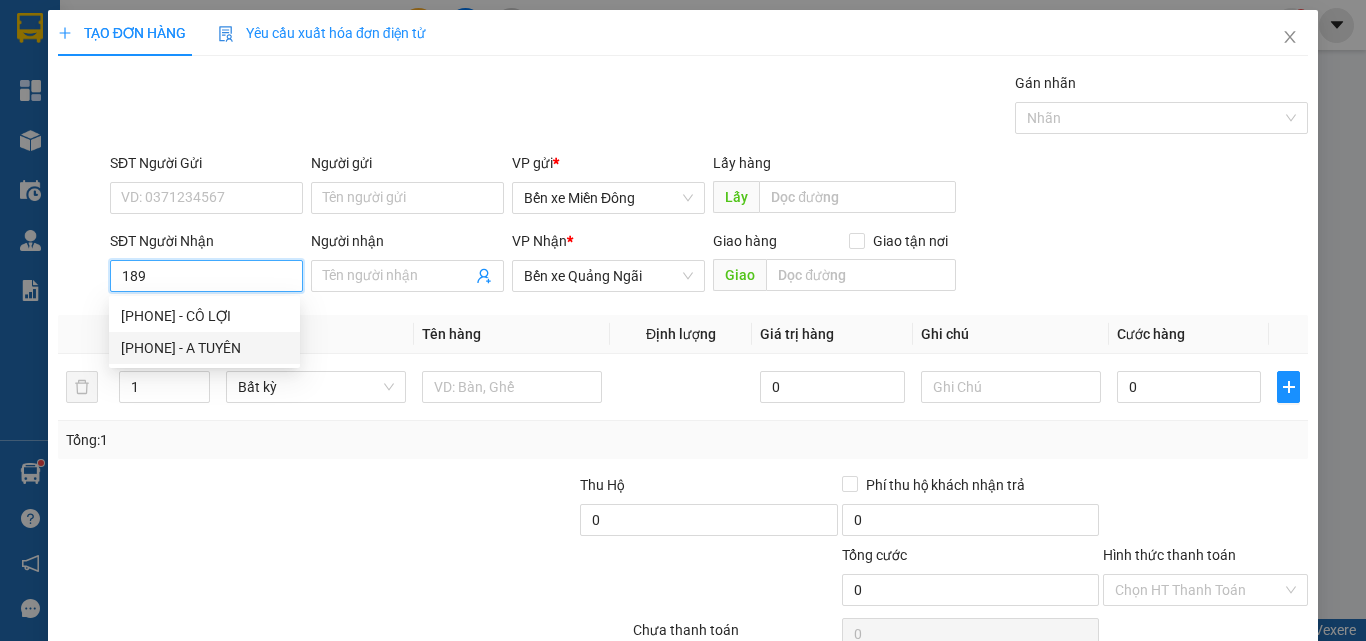 click on "[PHONE] - A TUYÊN" at bounding box center (204, 348) 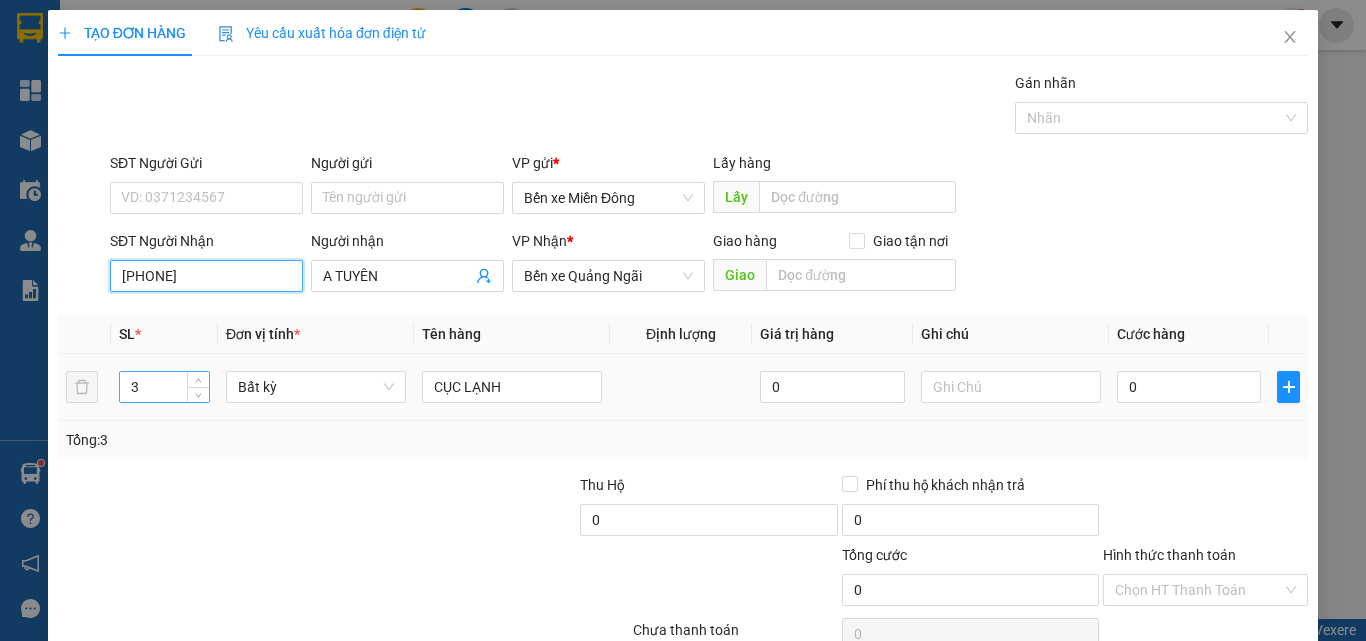 type on "[PHONE]" 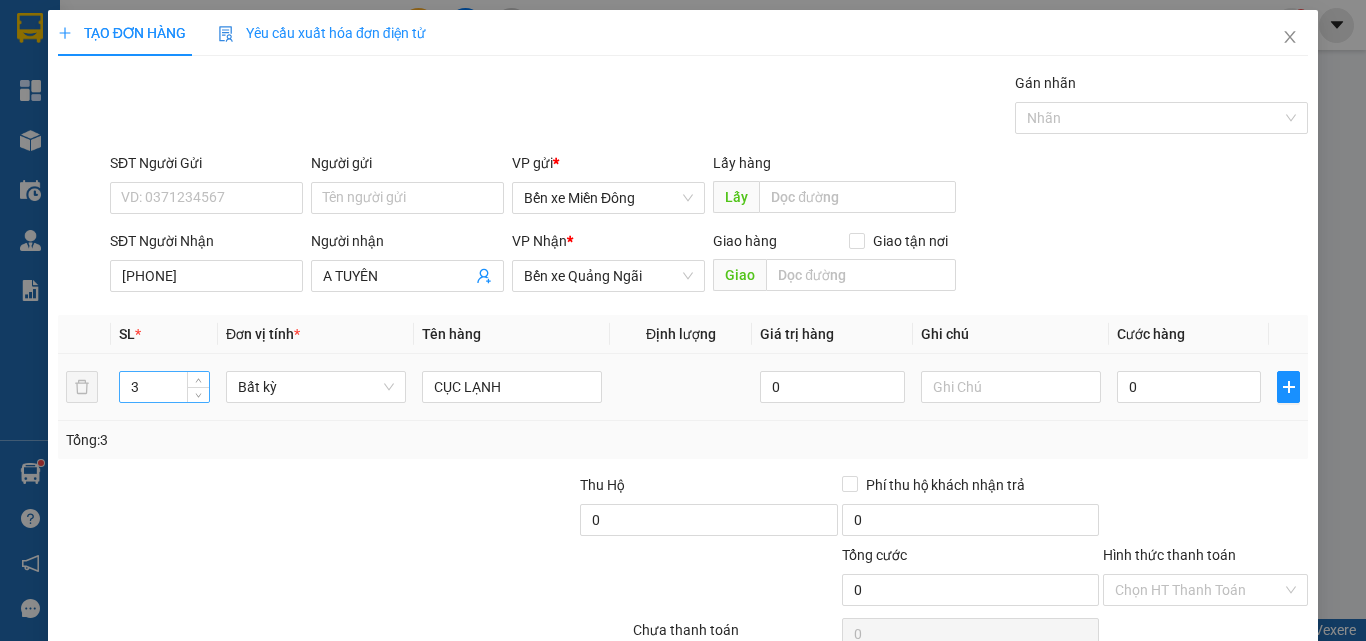 click on "3" at bounding box center [164, 387] 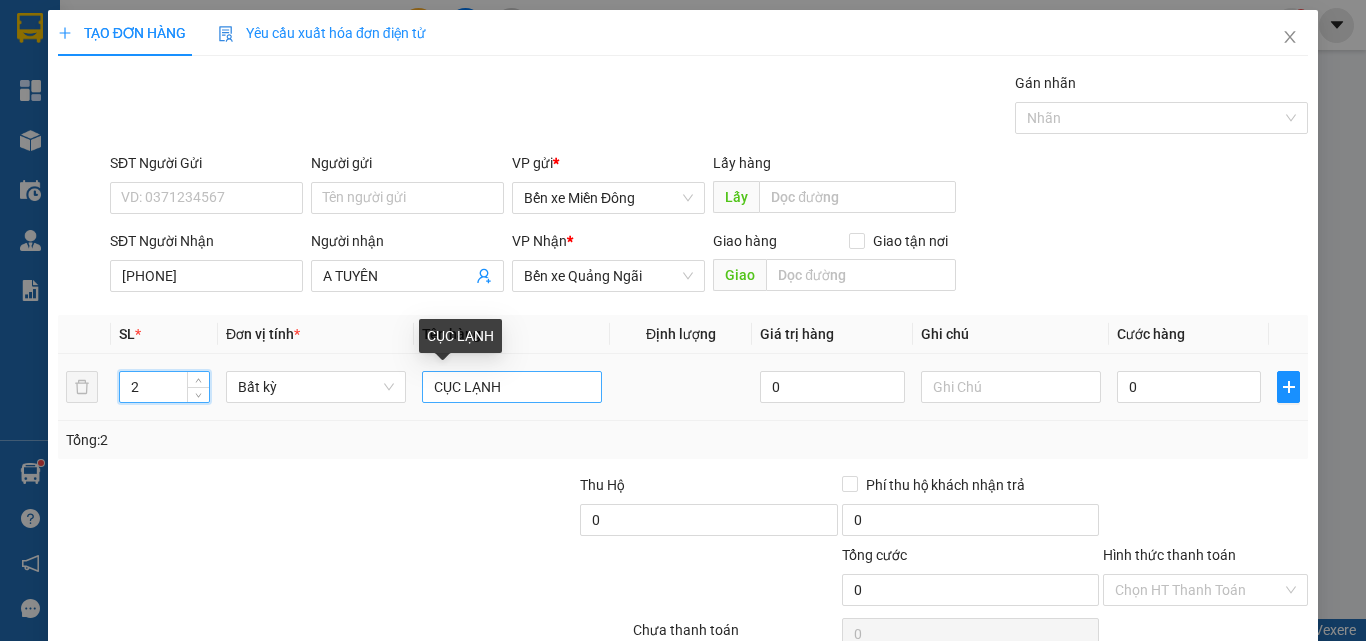 type on "2" 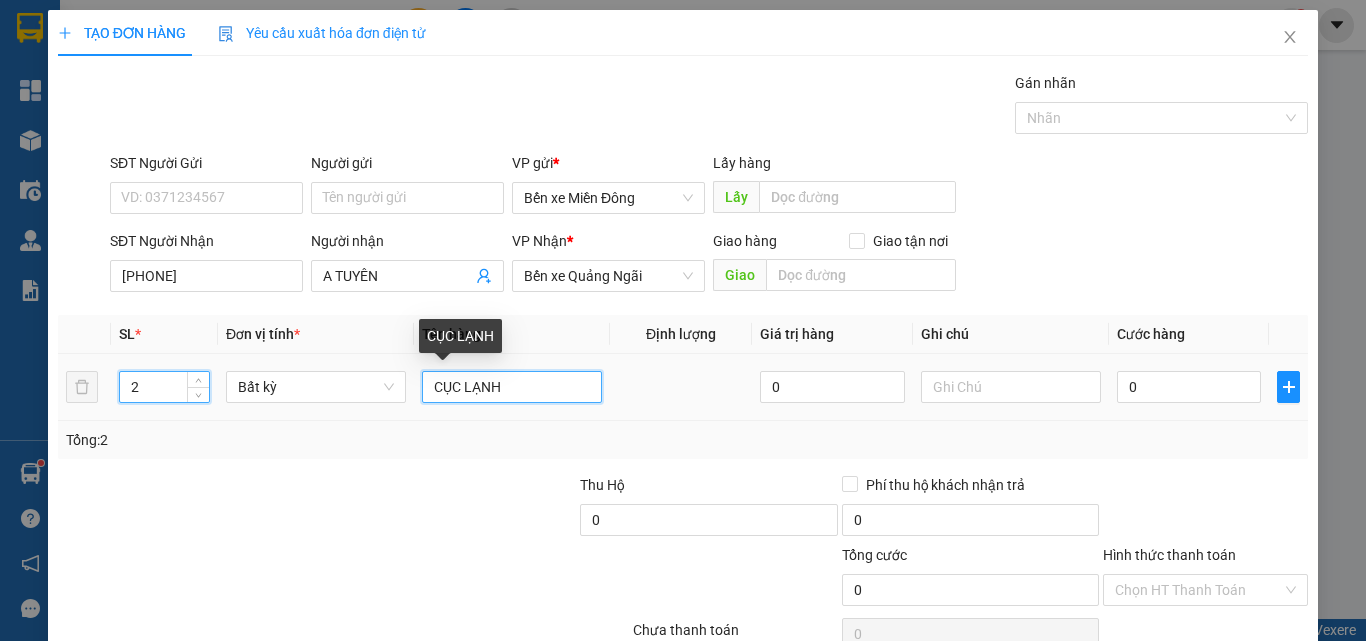 click on "CỤC LẠNH" at bounding box center [512, 387] 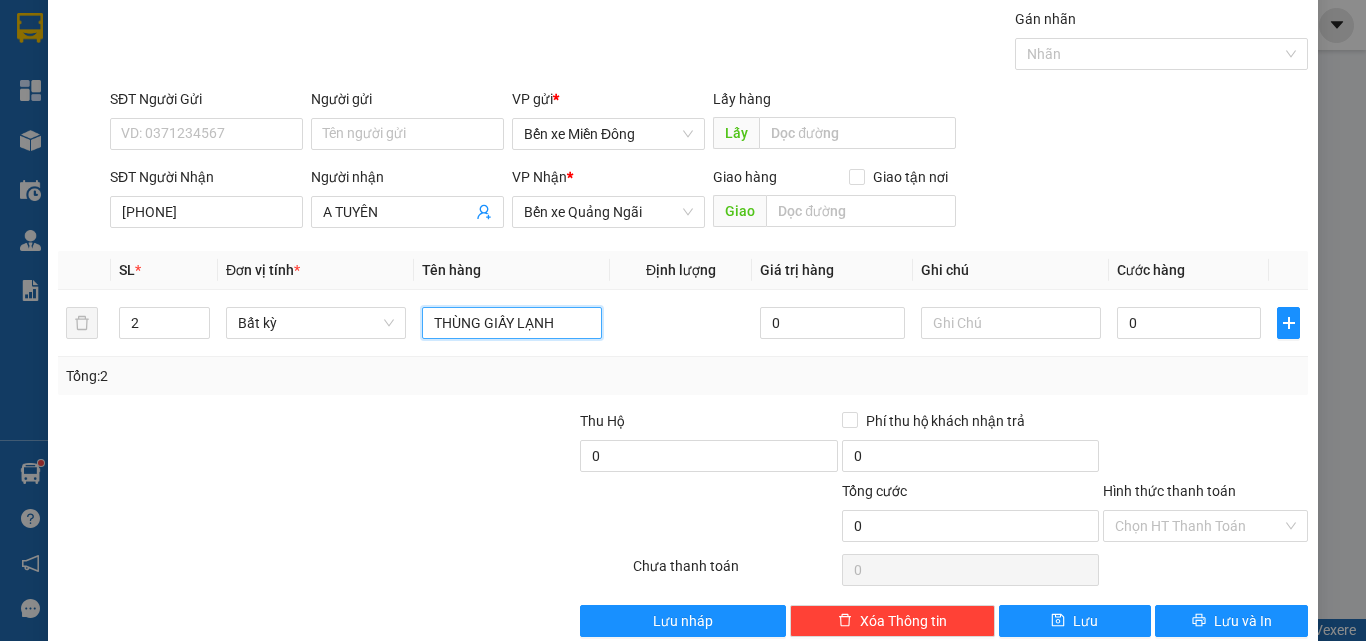 scroll, scrollTop: 99, scrollLeft: 0, axis: vertical 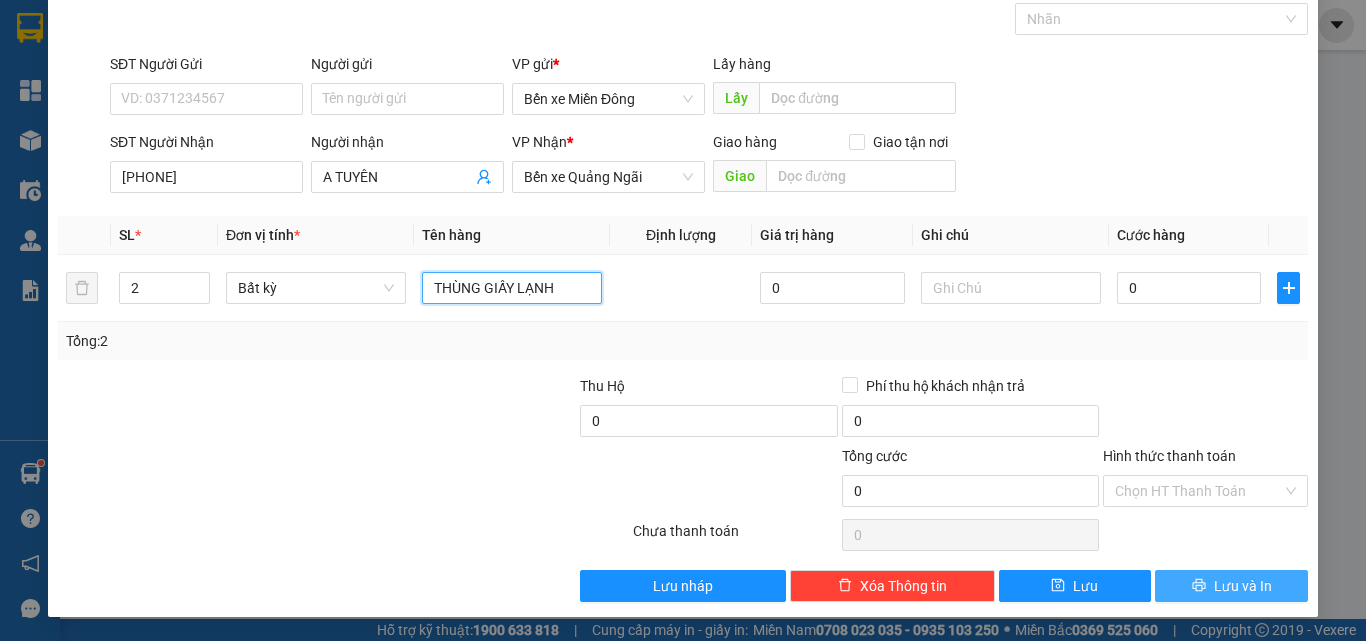 type on "THÙNG GIẤY LẠNH" 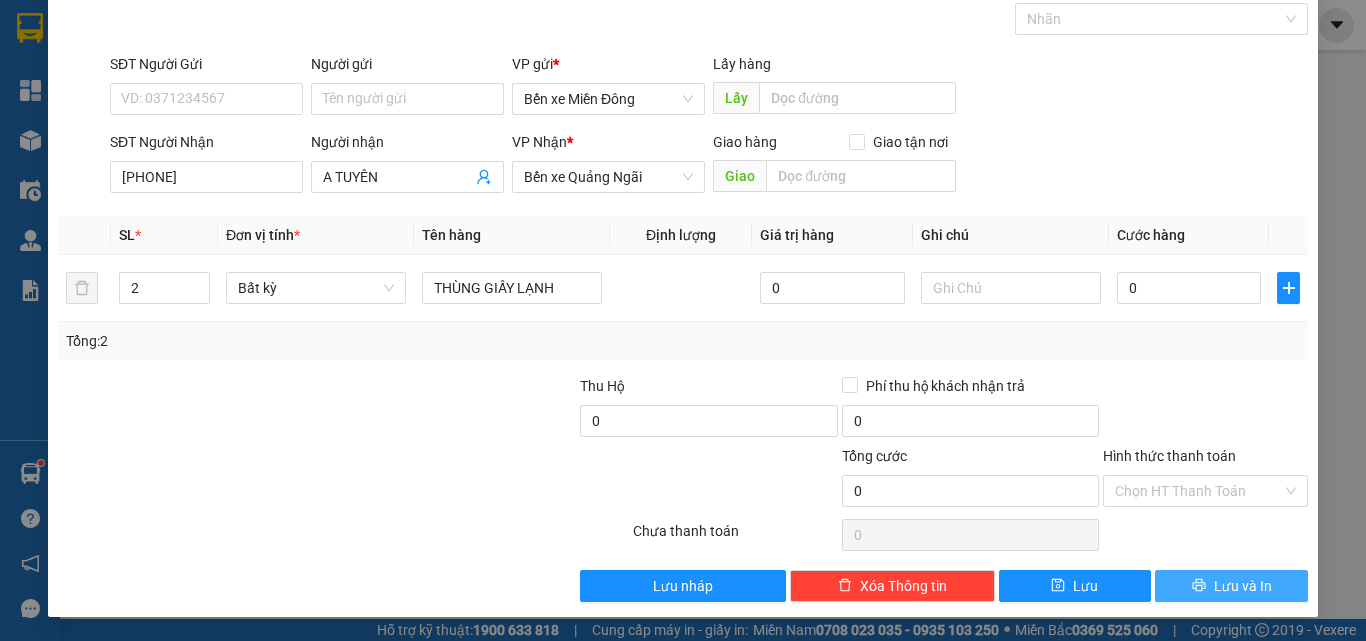 click on "Lưu và In" at bounding box center (1243, 586) 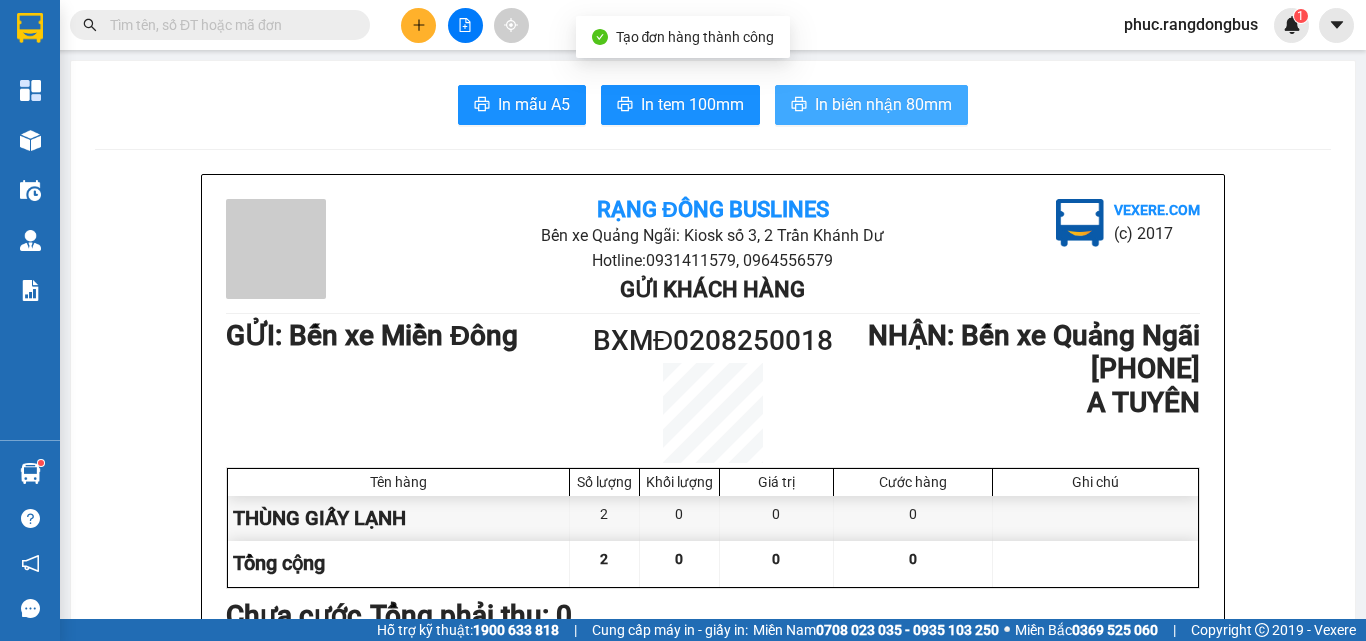 click on "In biên nhận 80mm" at bounding box center [883, 104] 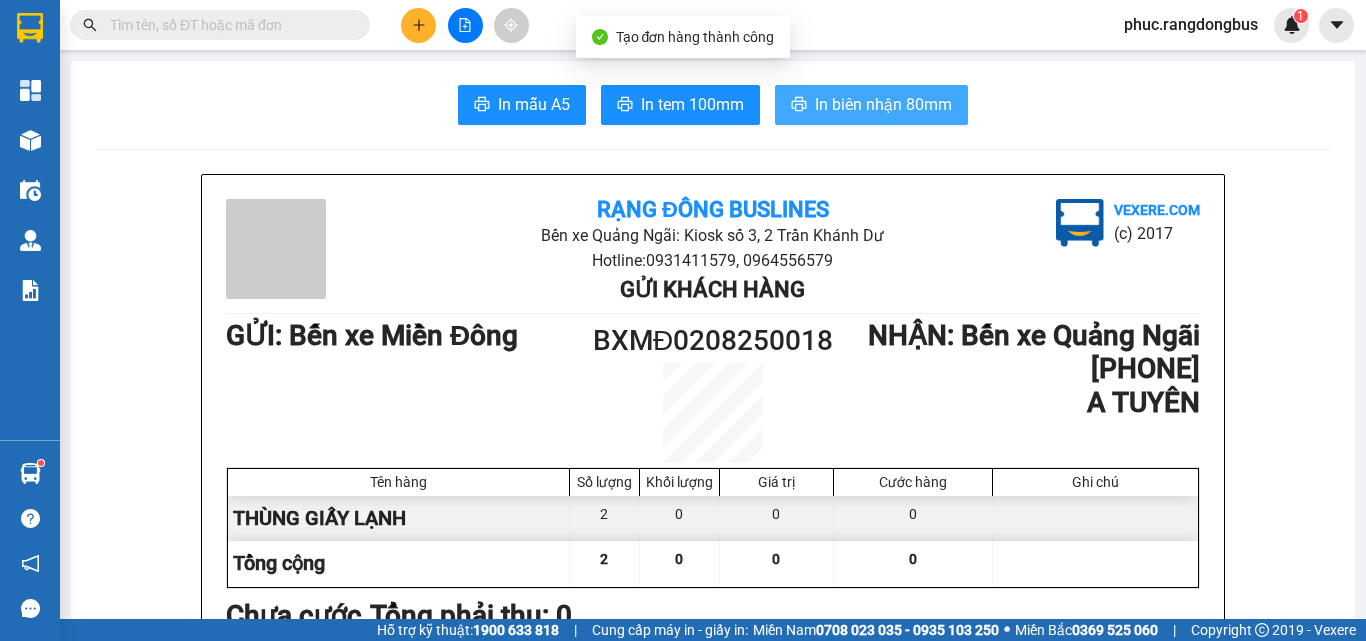 scroll, scrollTop: 0, scrollLeft: 0, axis: both 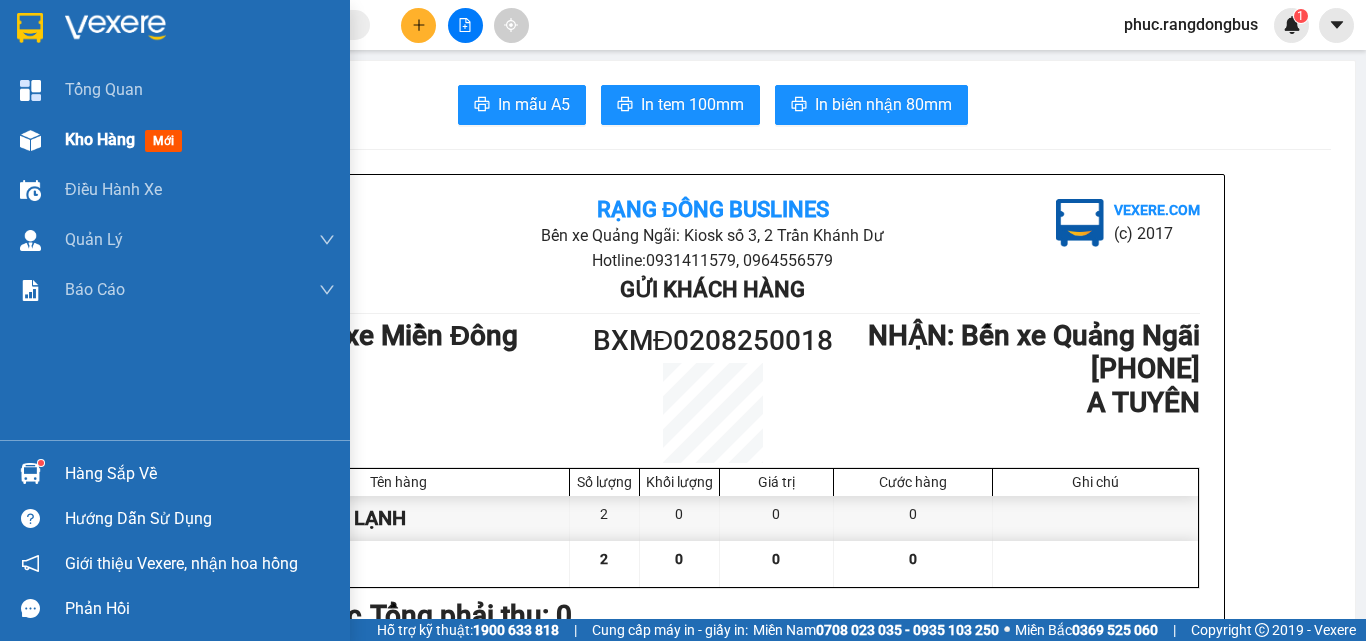 click on "Kho hàng" at bounding box center [100, 139] 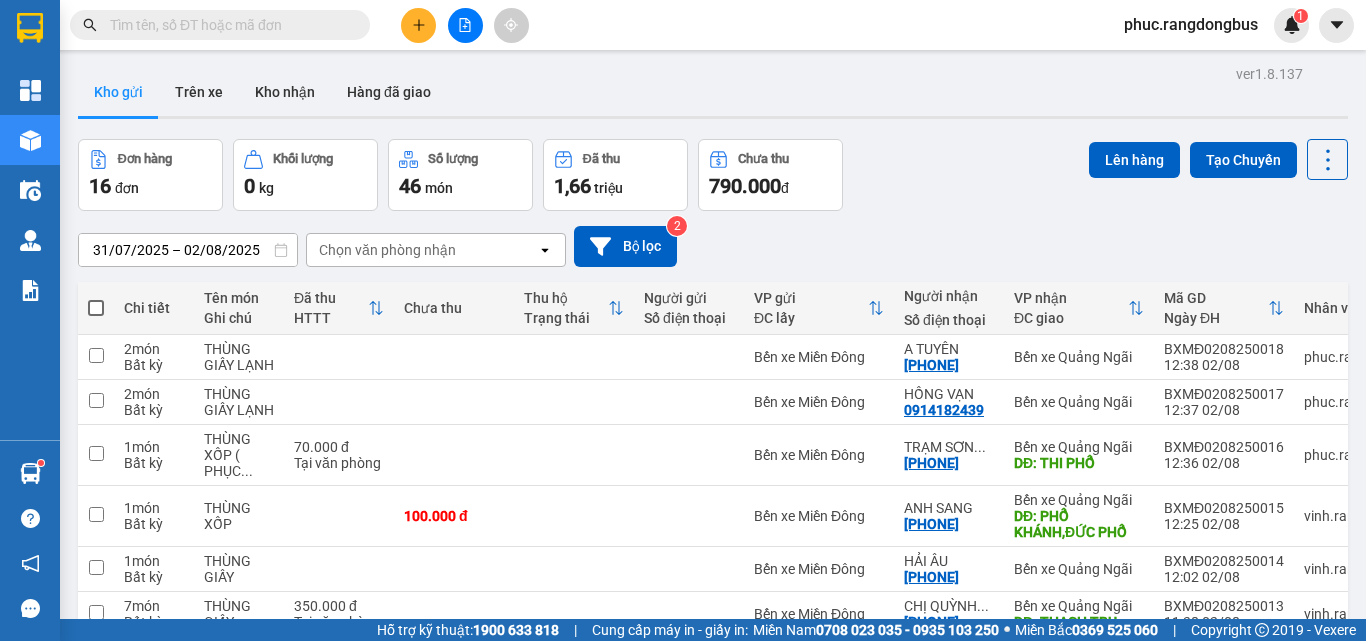 click on "2" at bounding box center [1130, 849] 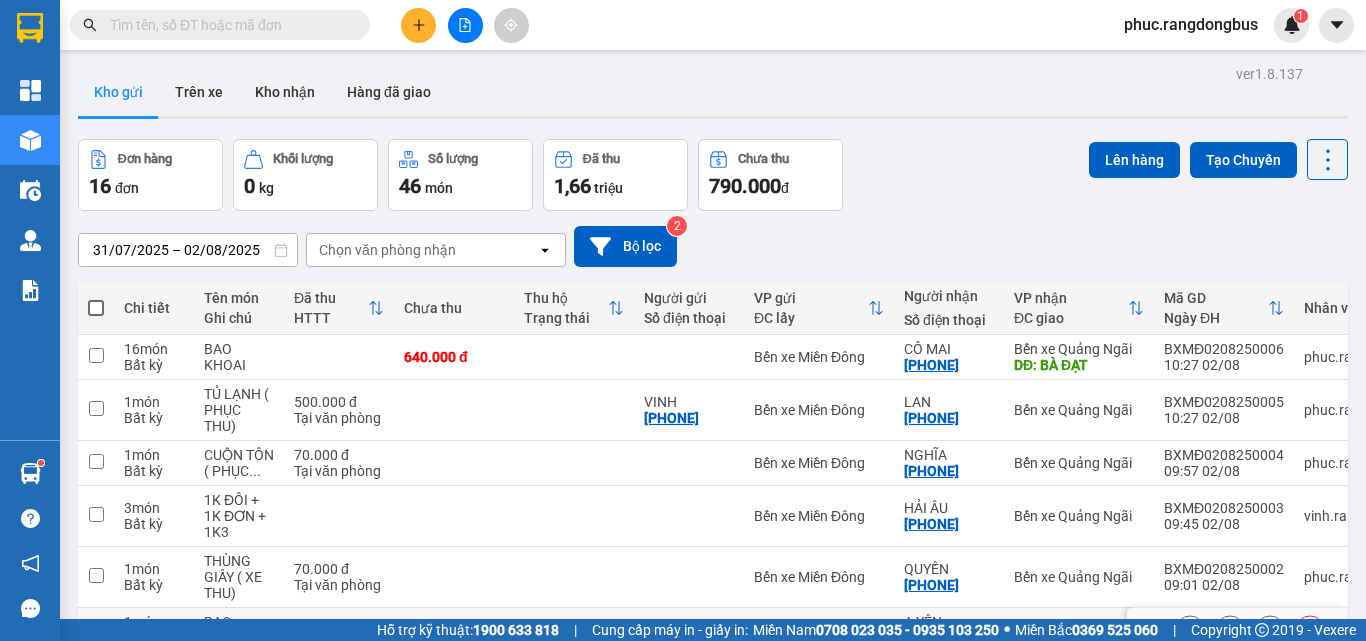 click at bounding box center (96, 628) 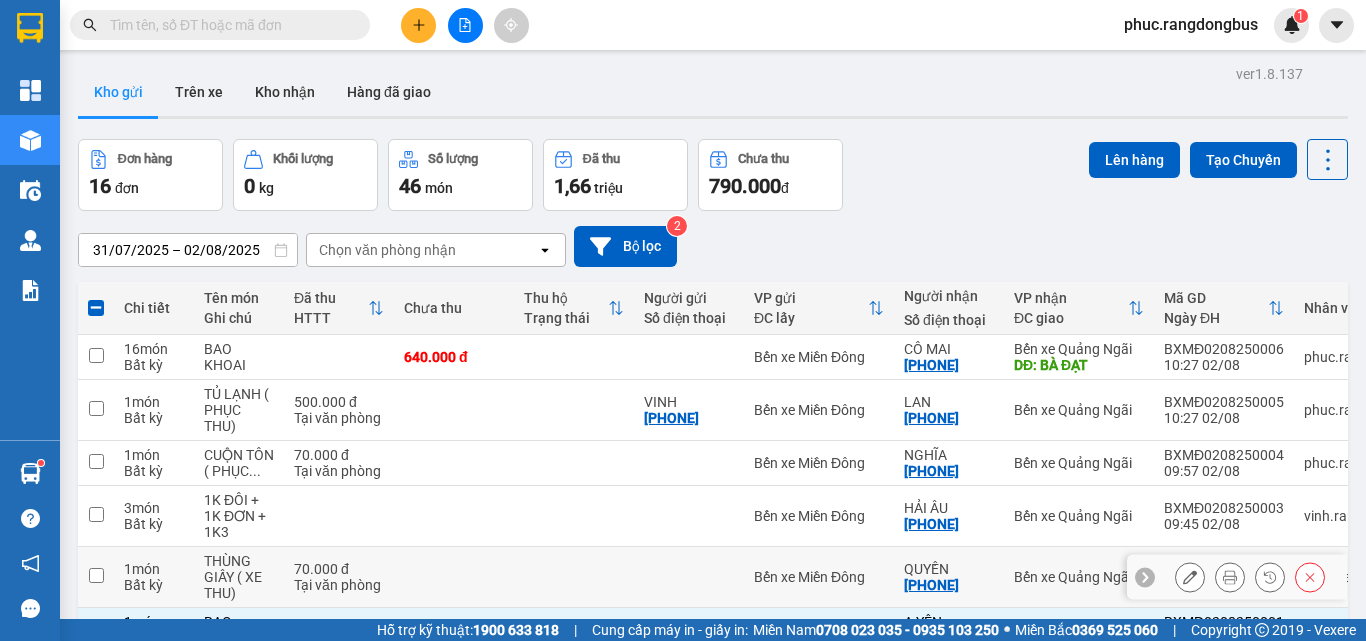 click at bounding box center (96, 575) 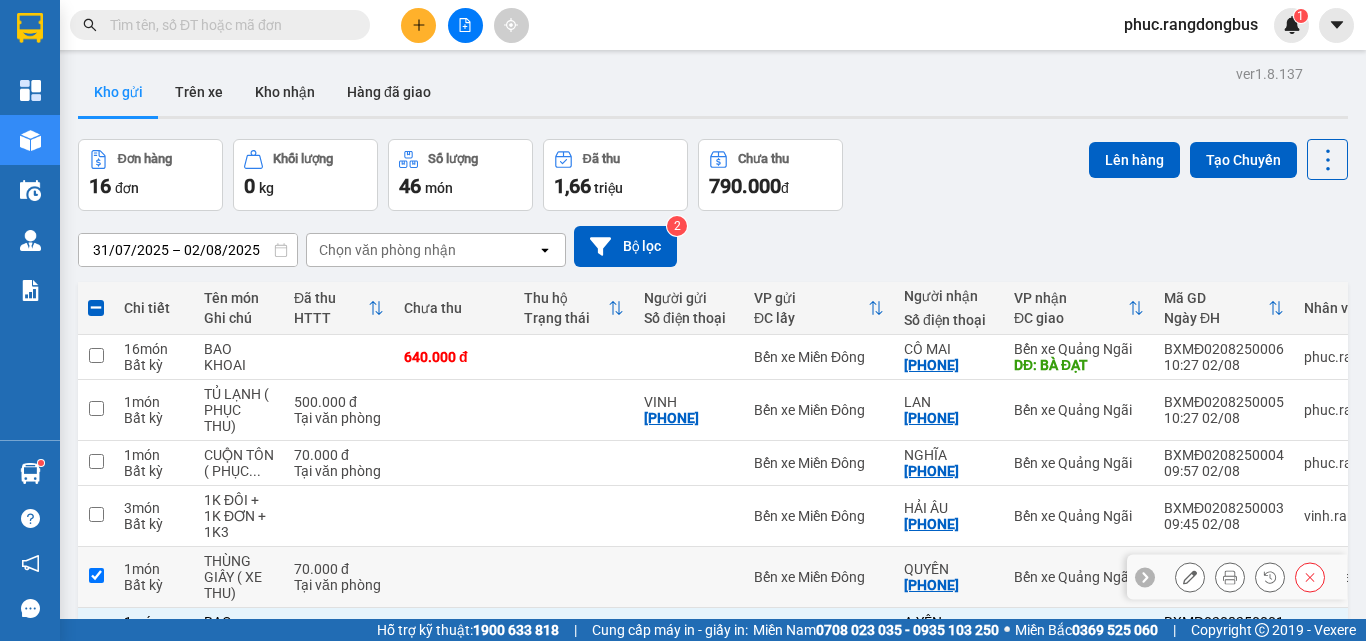checkbox on "true" 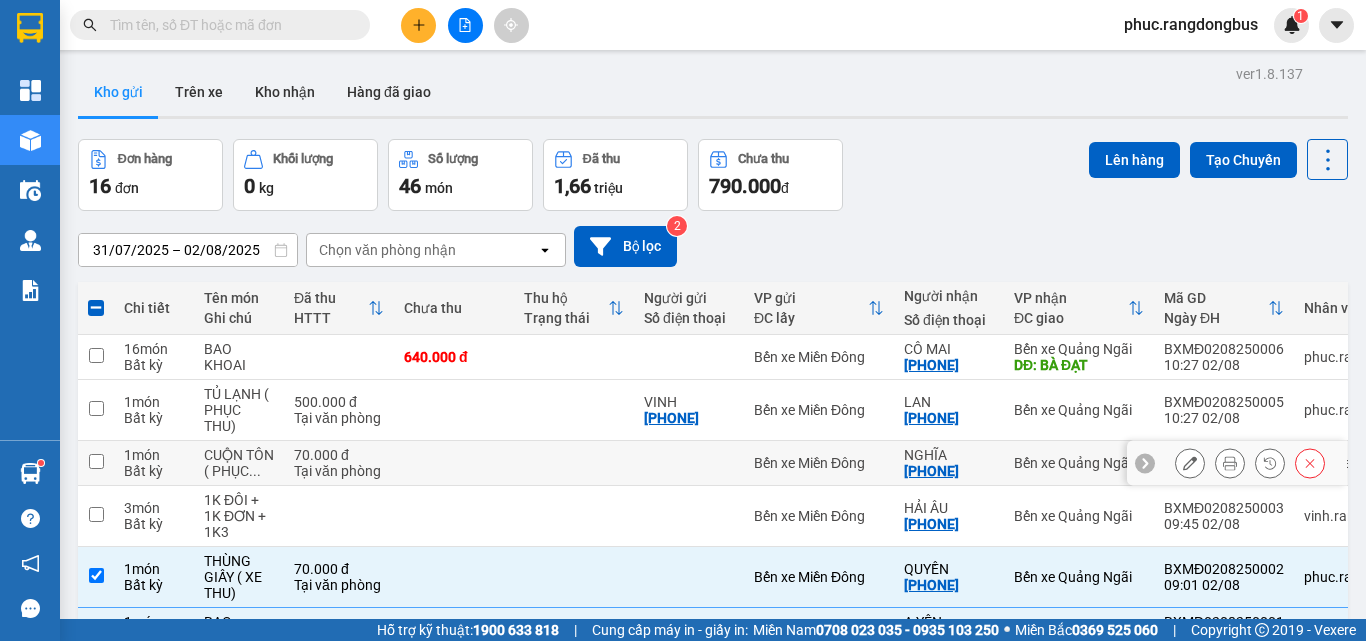 click at bounding box center (96, 461) 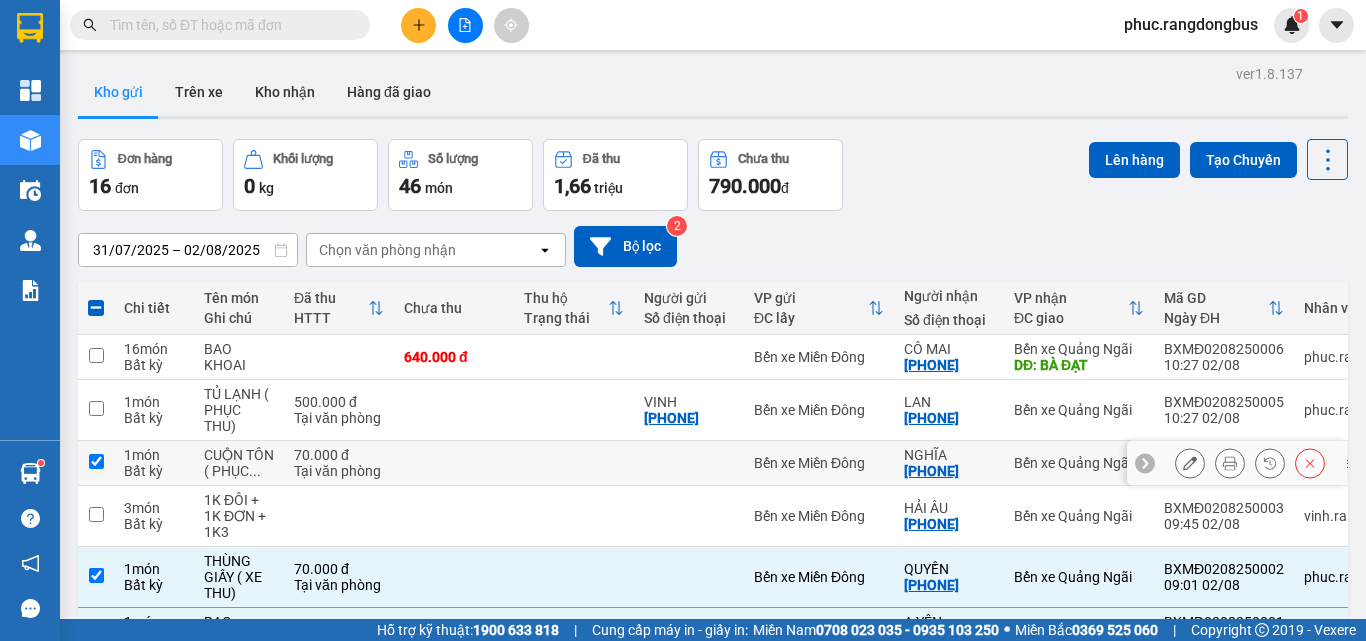 checkbox on "true" 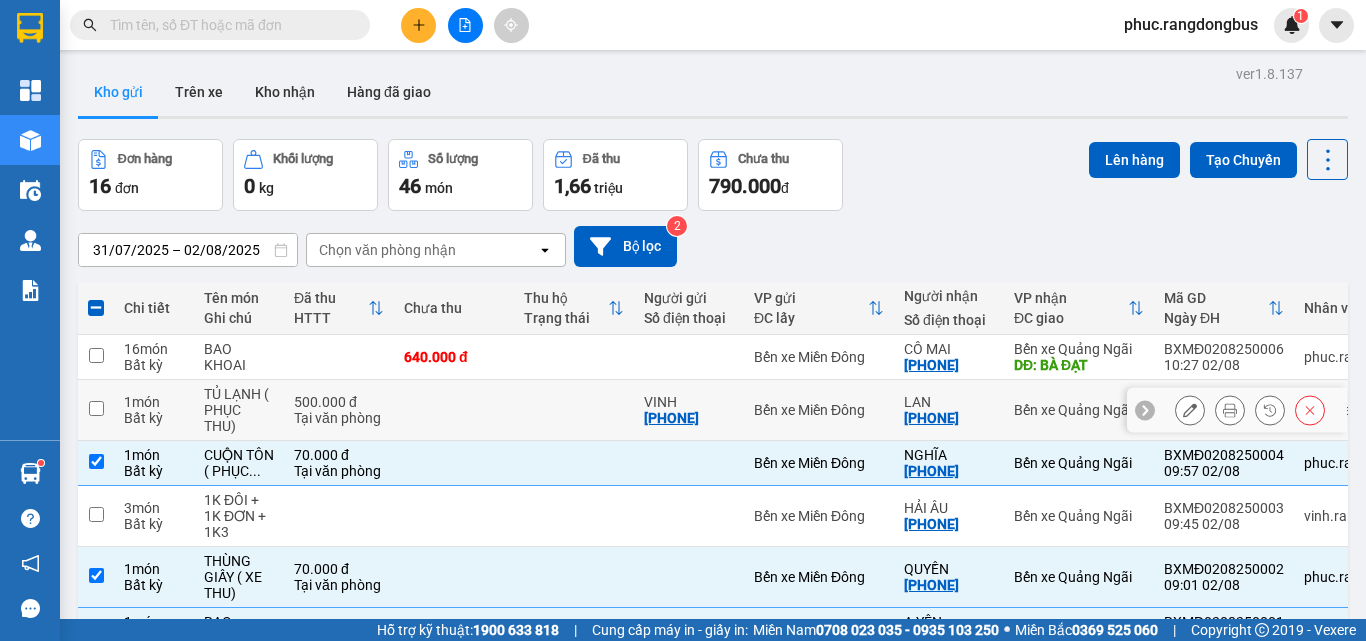 click at bounding box center [96, 410] 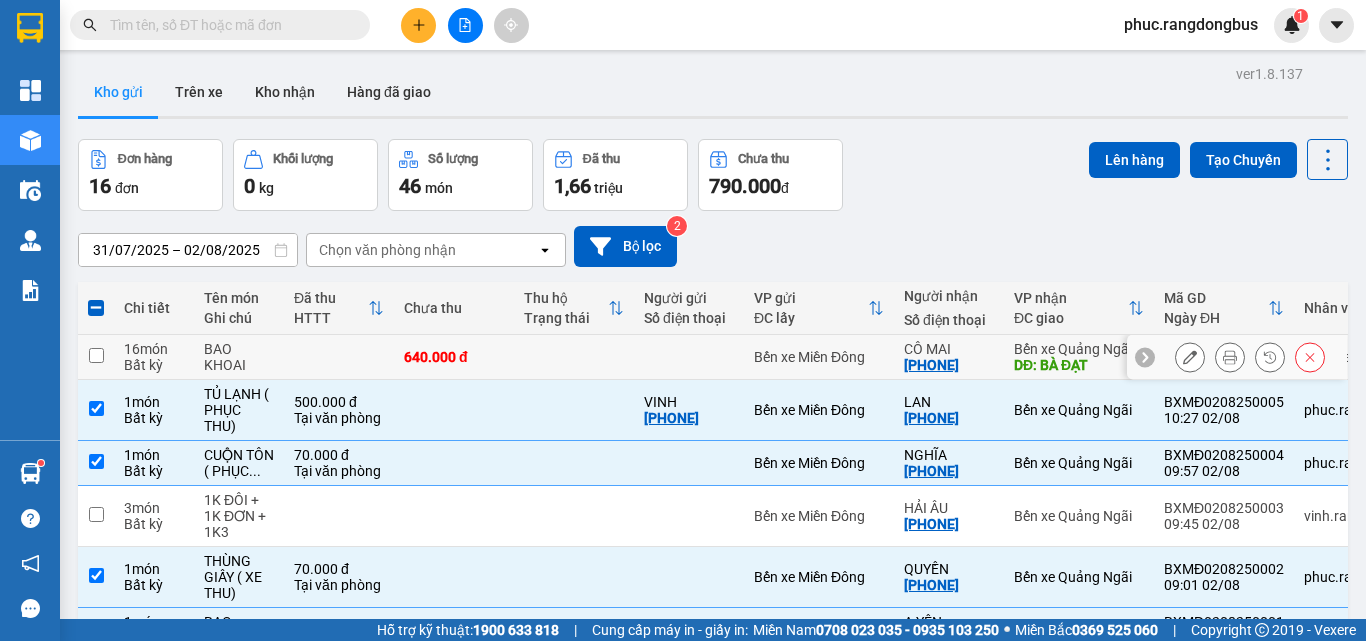 click at bounding box center [96, 355] 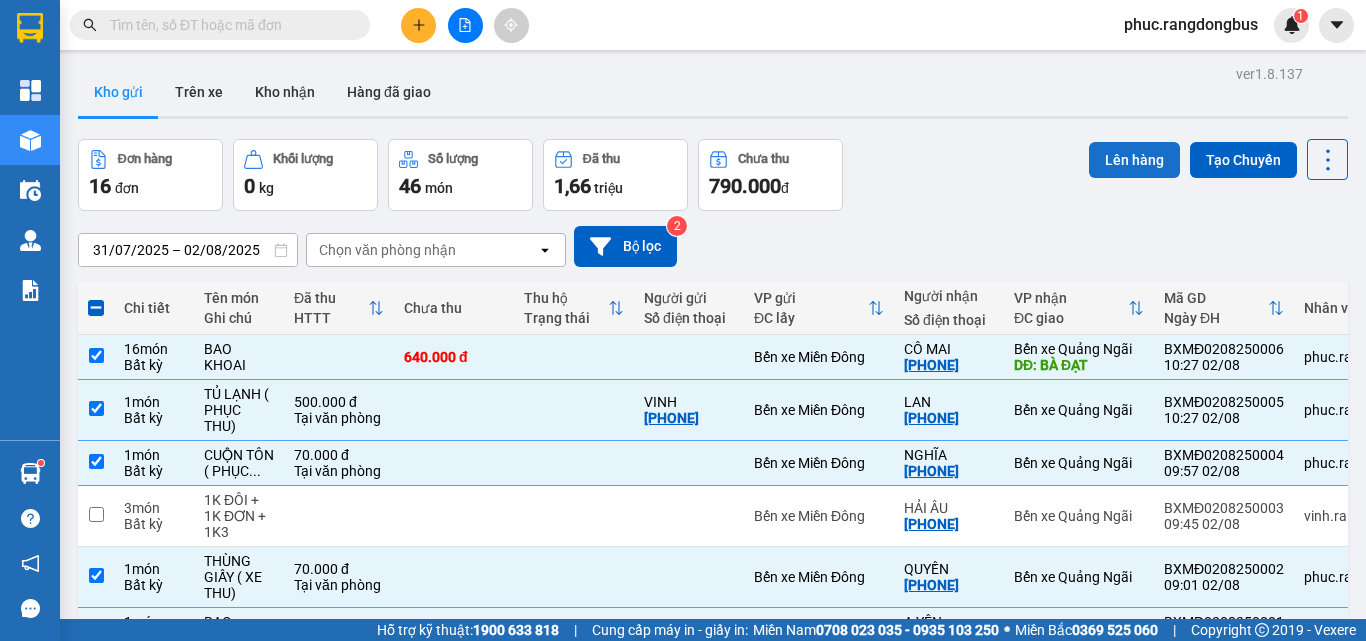 click on "Lên hàng" at bounding box center (1134, 160) 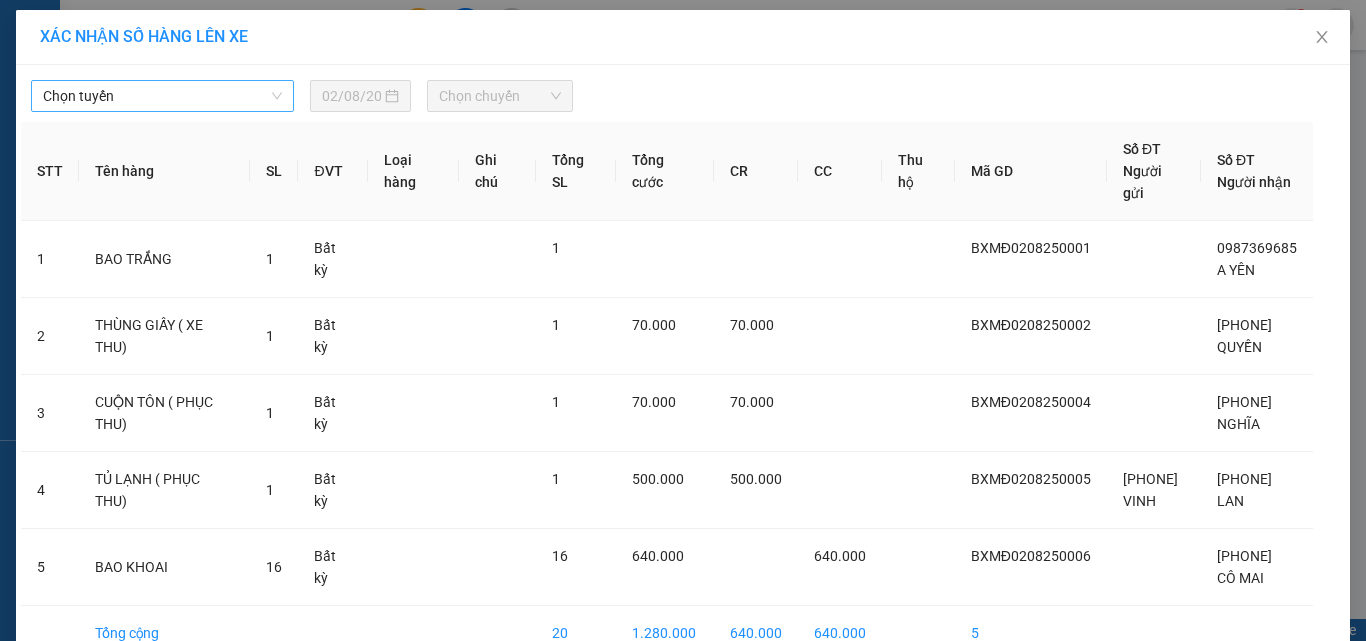 click on "Chọn tuyến" at bounding box center (162, 96) 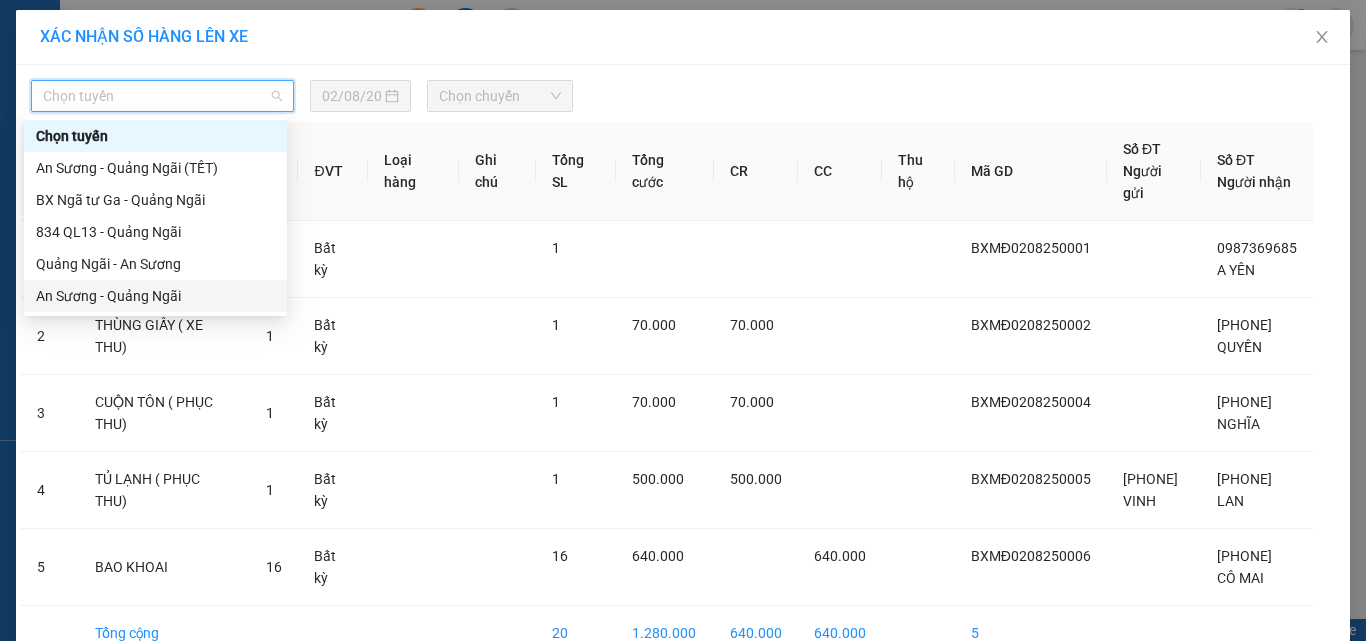 click on "An Sương - Quảng Ngãi" at bounding box center [155, 296] 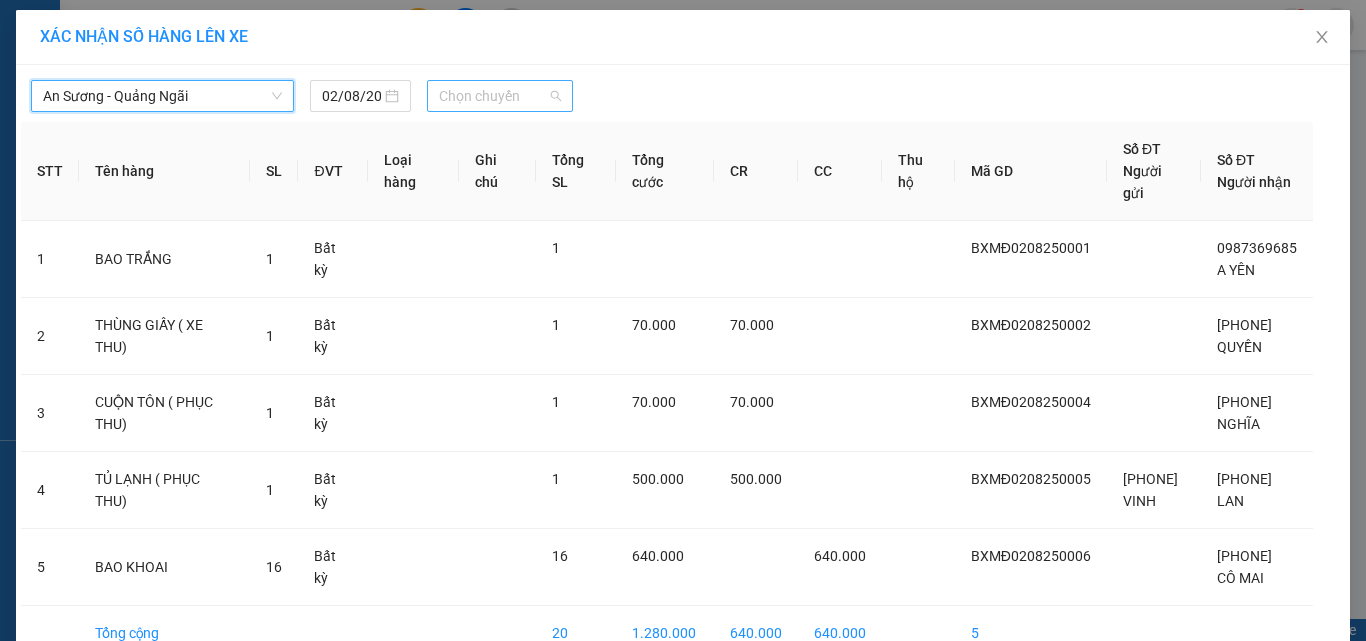 click on "Chọn chuyến" at bounding box center (500, 96) 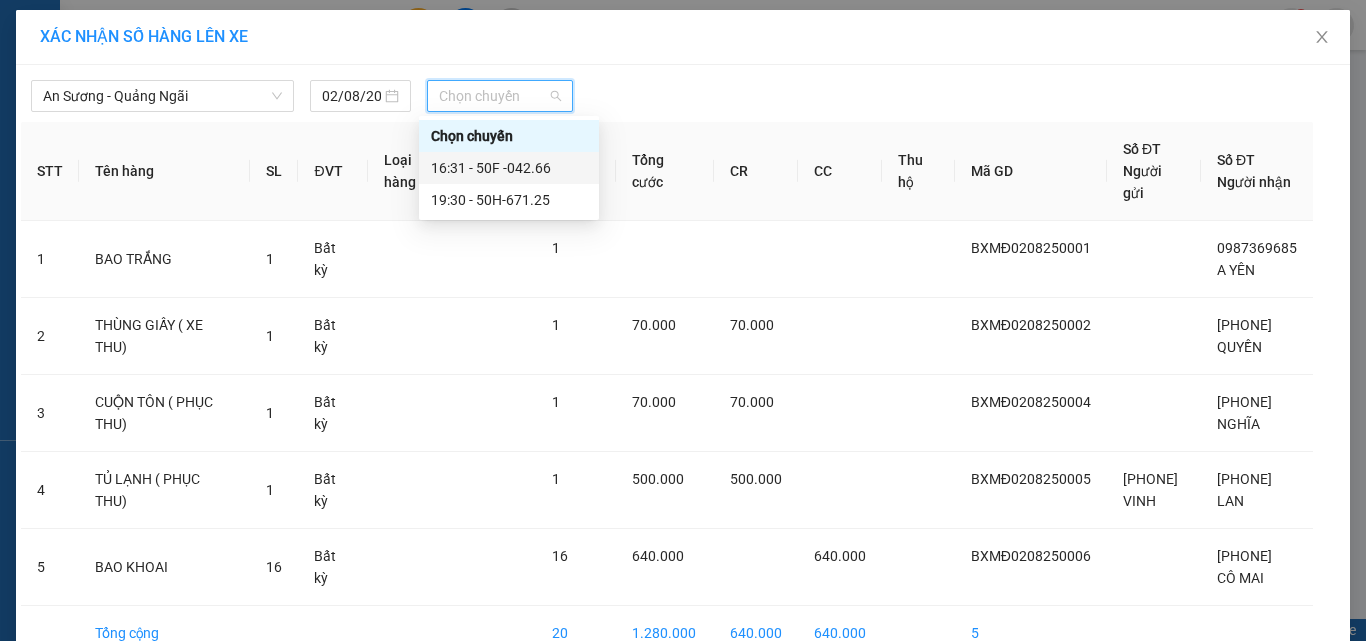 click on "16:31     - 50F -042.66" at bounding box center (509, 168) 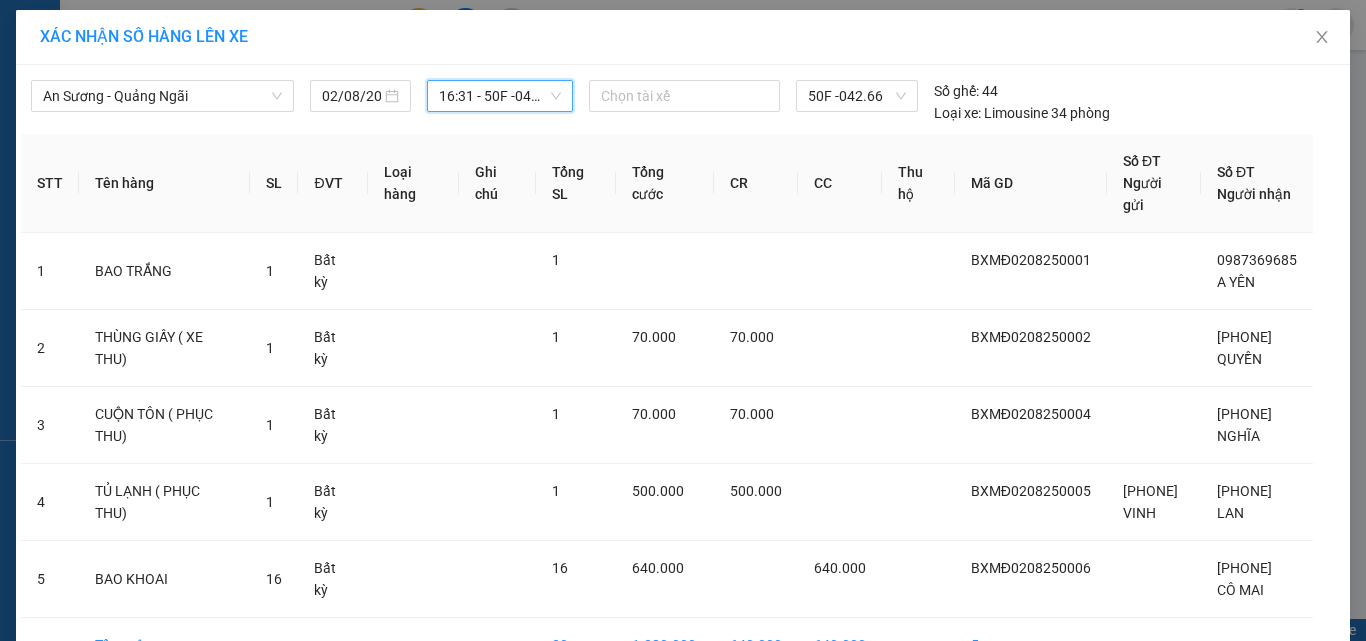 click on "Lên hàng" at bounding box center [756, 709] 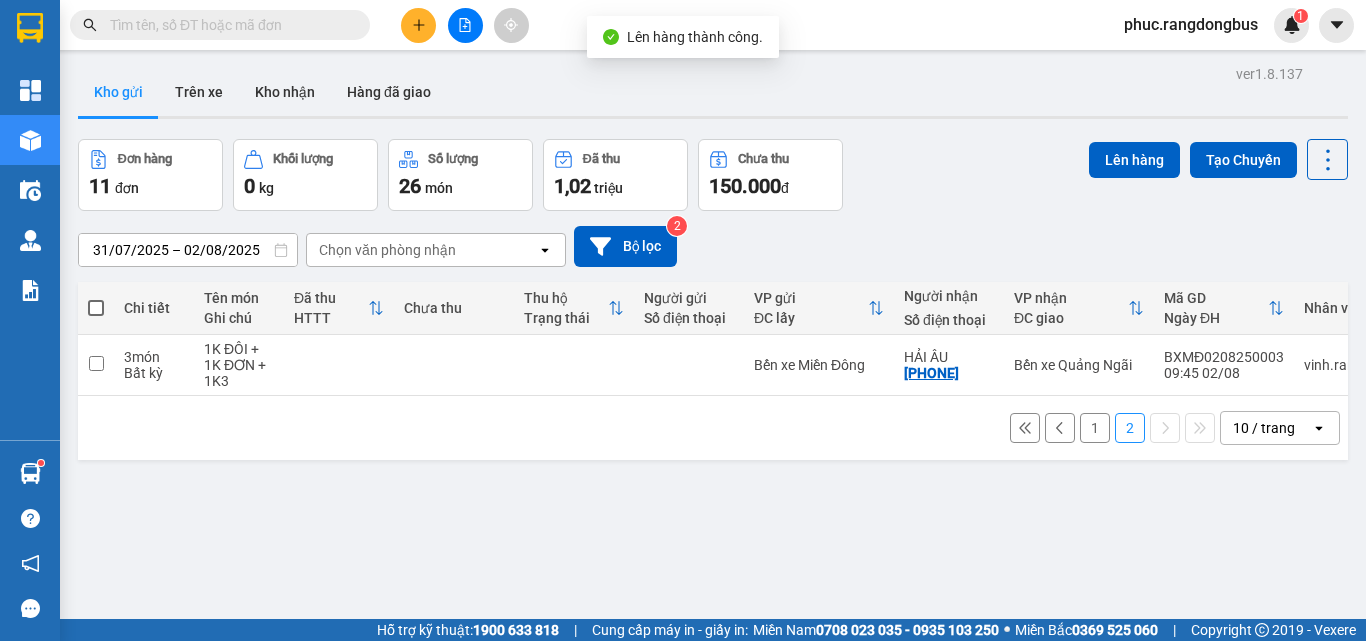 click on "1" at bounding box center [1095, 428] 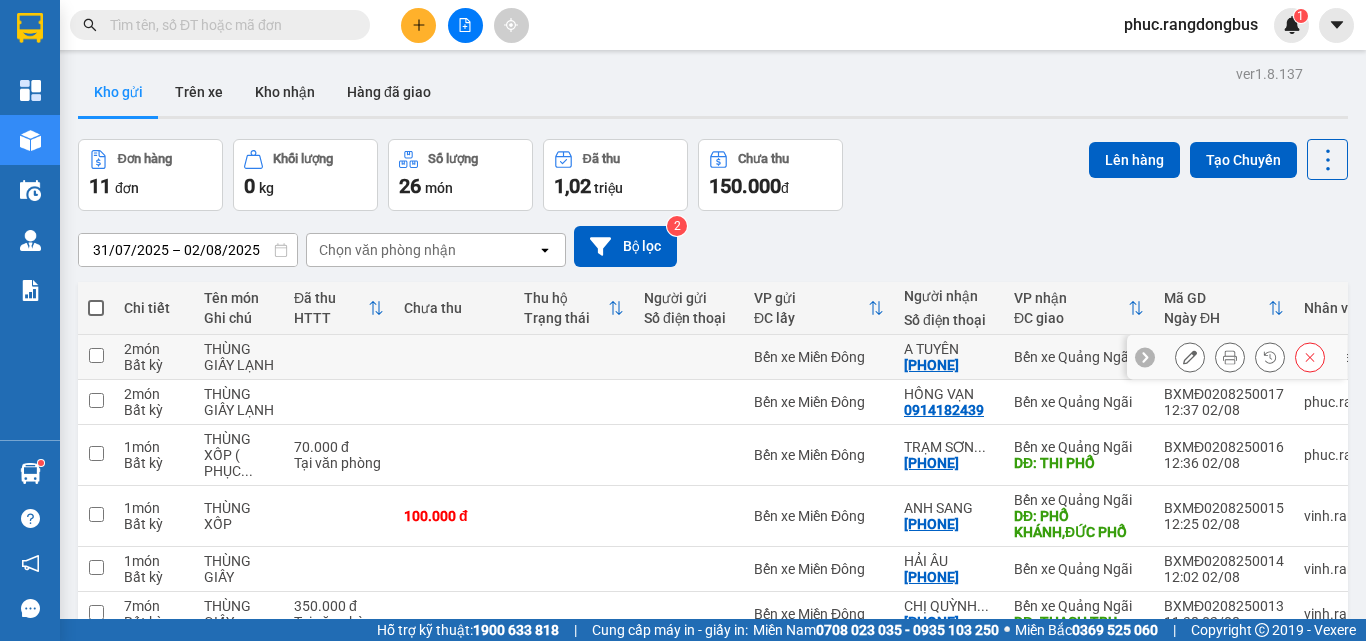 drag, startPoint x: 99, startPoint y: 355, endPoint x: 102, endPoint y: 408, distance: 53.08484 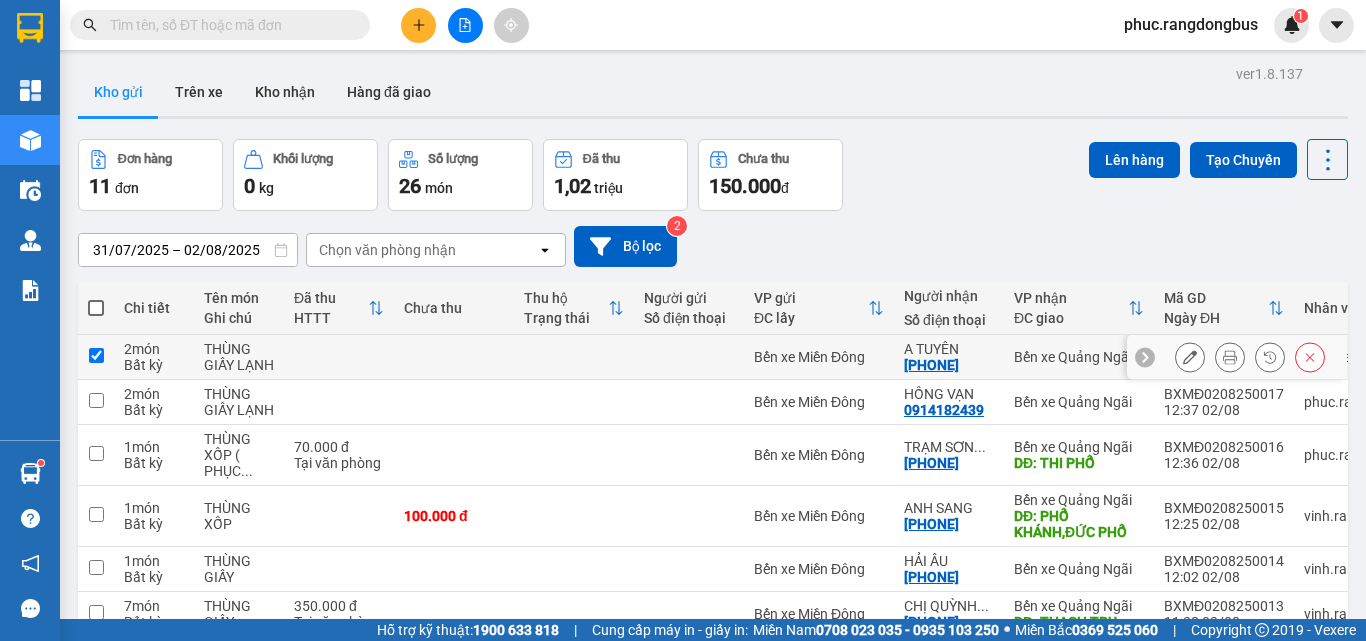 checkbox on "true" 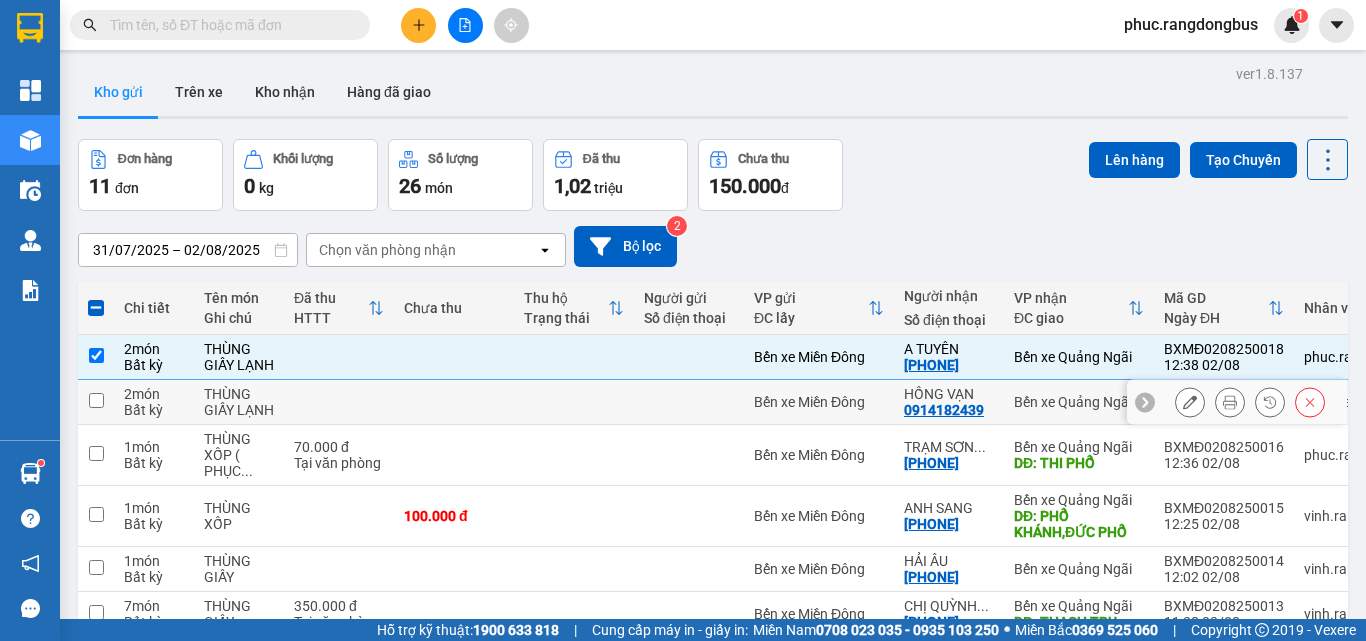 click at bounding box center (96, 402) 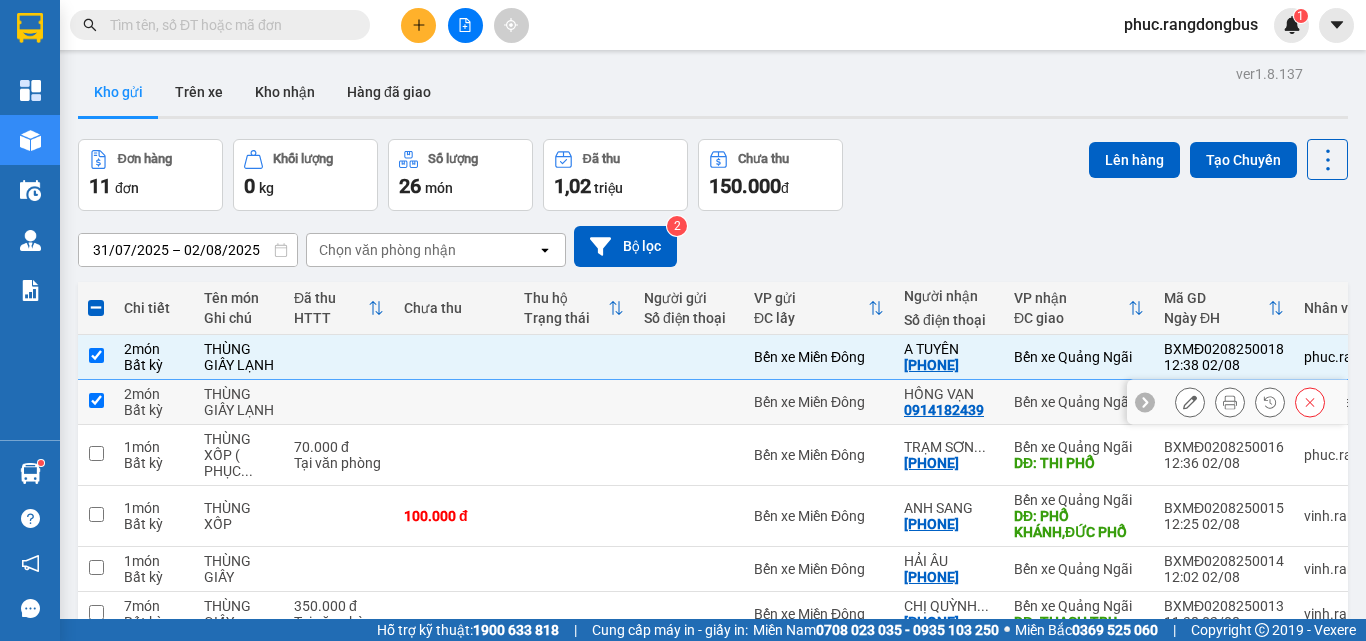 checkbox on "true" 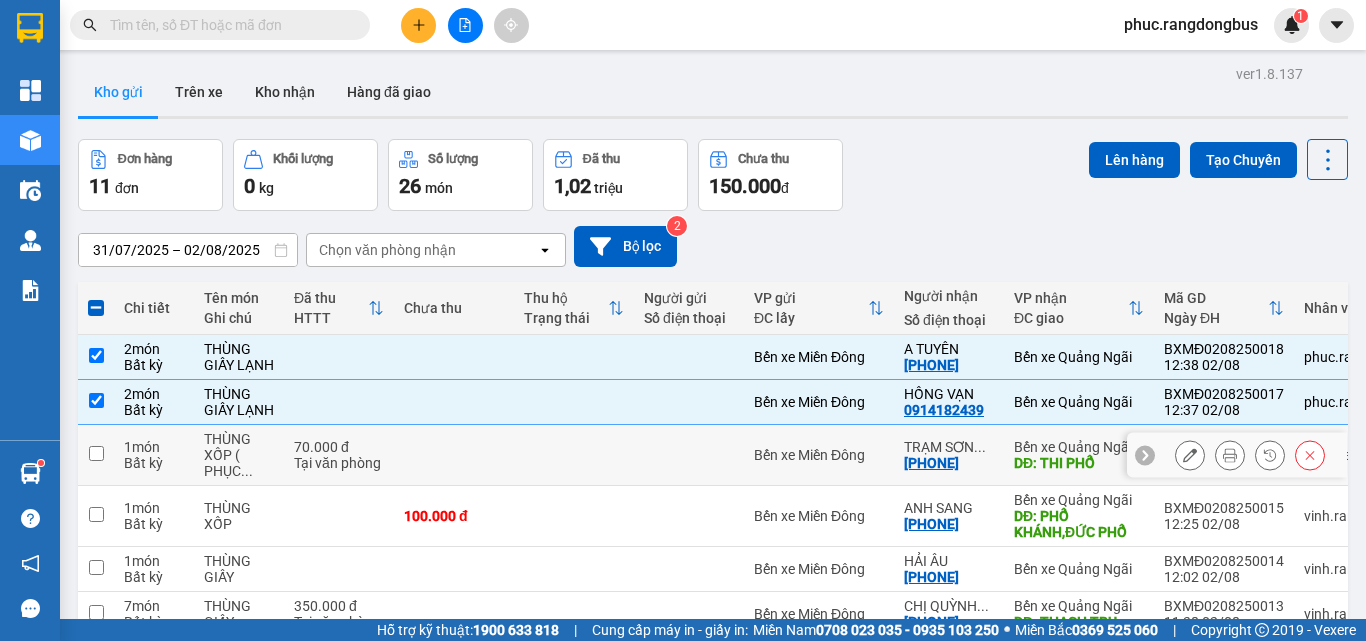 drag, startPoint x: 105, startPoint y: 458, endPoint x: 257, endPoint y: 423, distance: 155.97757 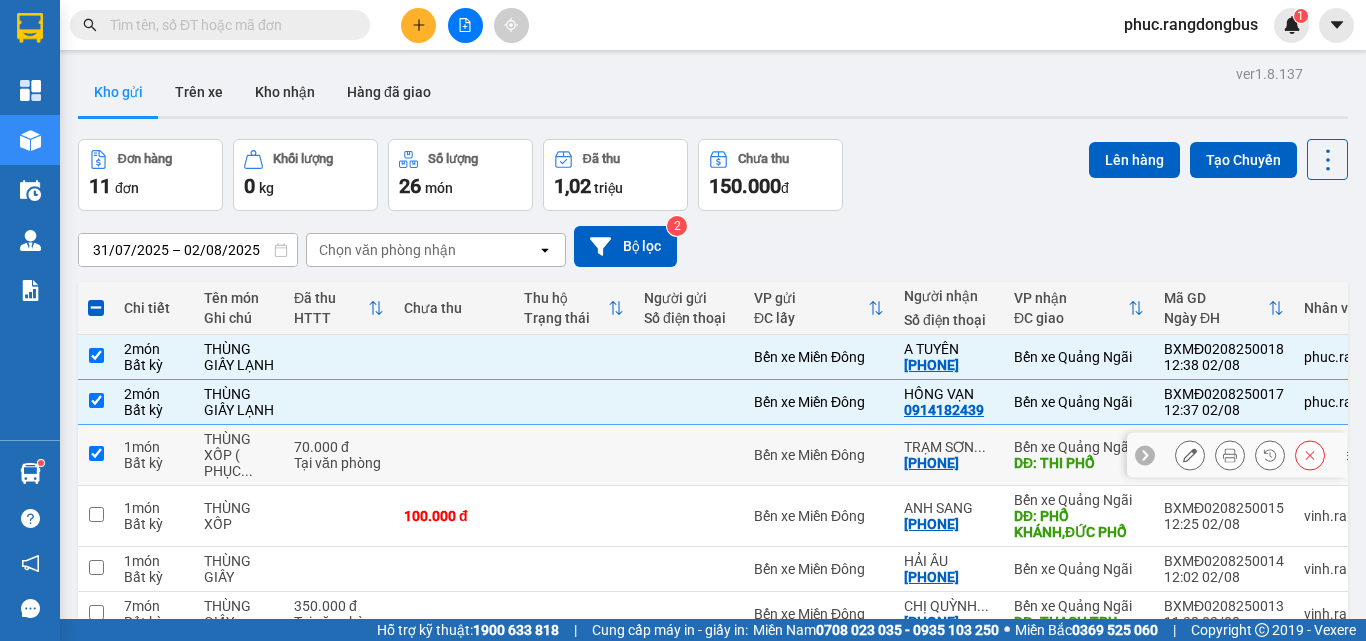 checkbox on "true" 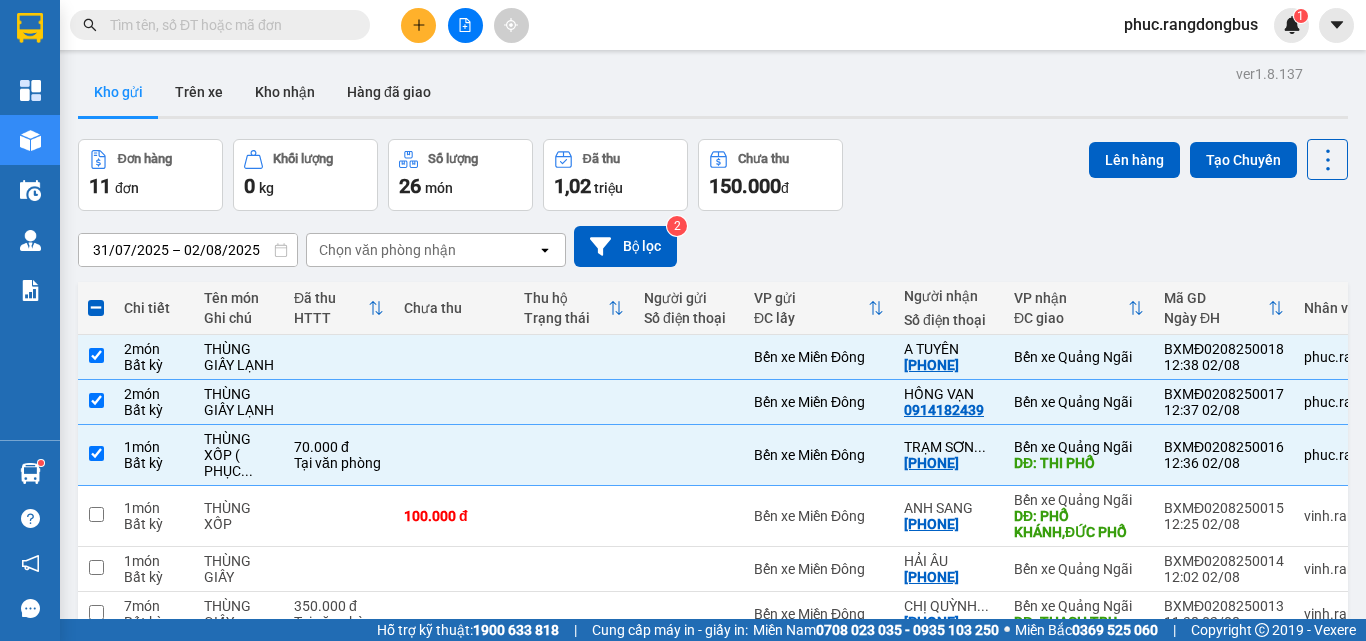 click at bounding box center (96, 792) 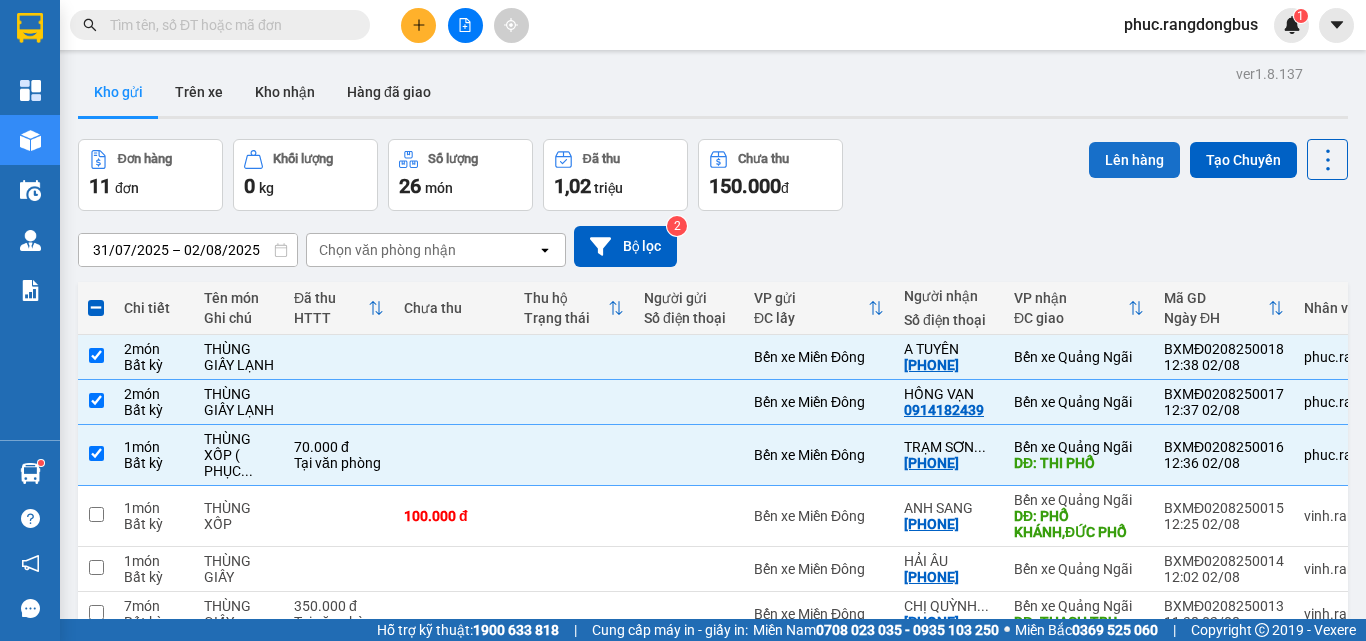 click on "Lên hàng" at bounding box center (1134, 160) 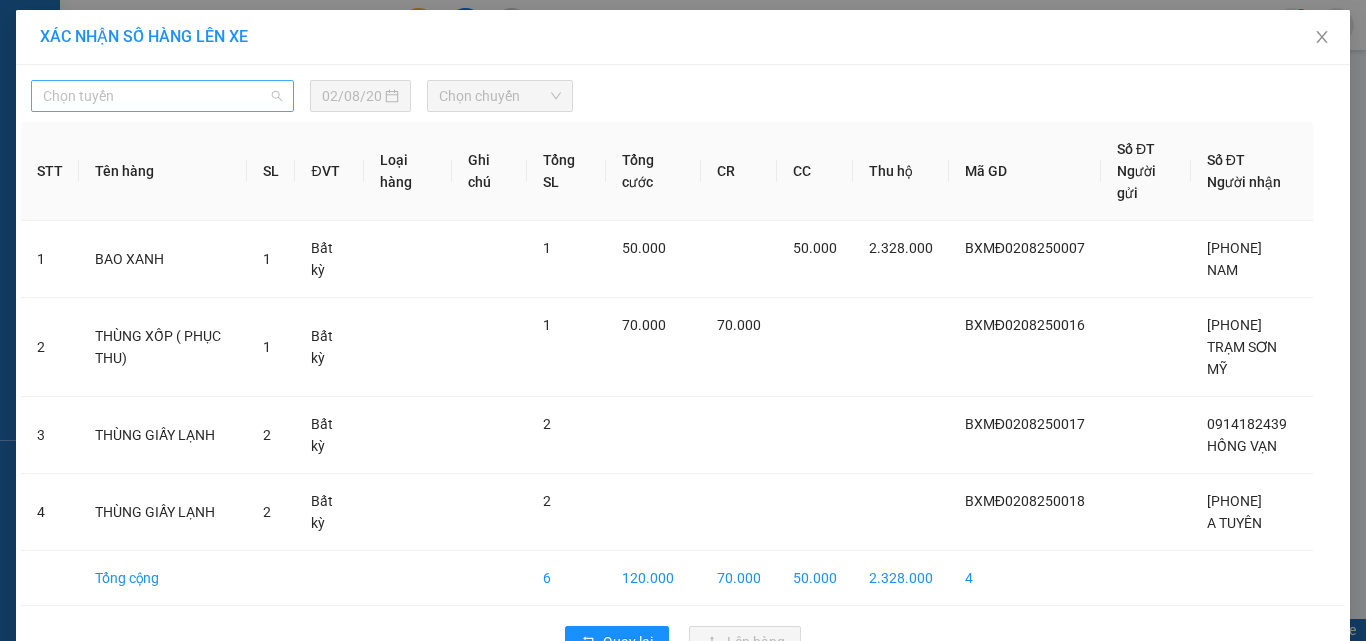 click on "Chọn tuyến" at bounding box center (162, 96) 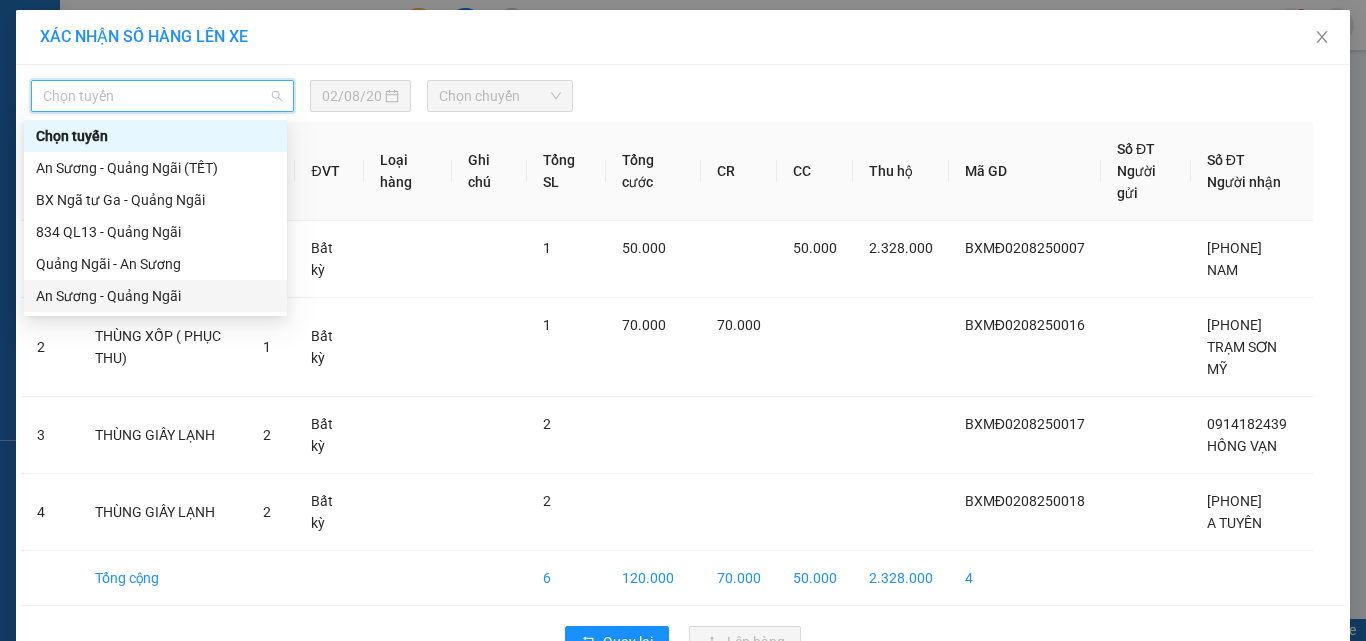 click on "An Sương - Quảng Ngãi" at bounding box center [155, 296] 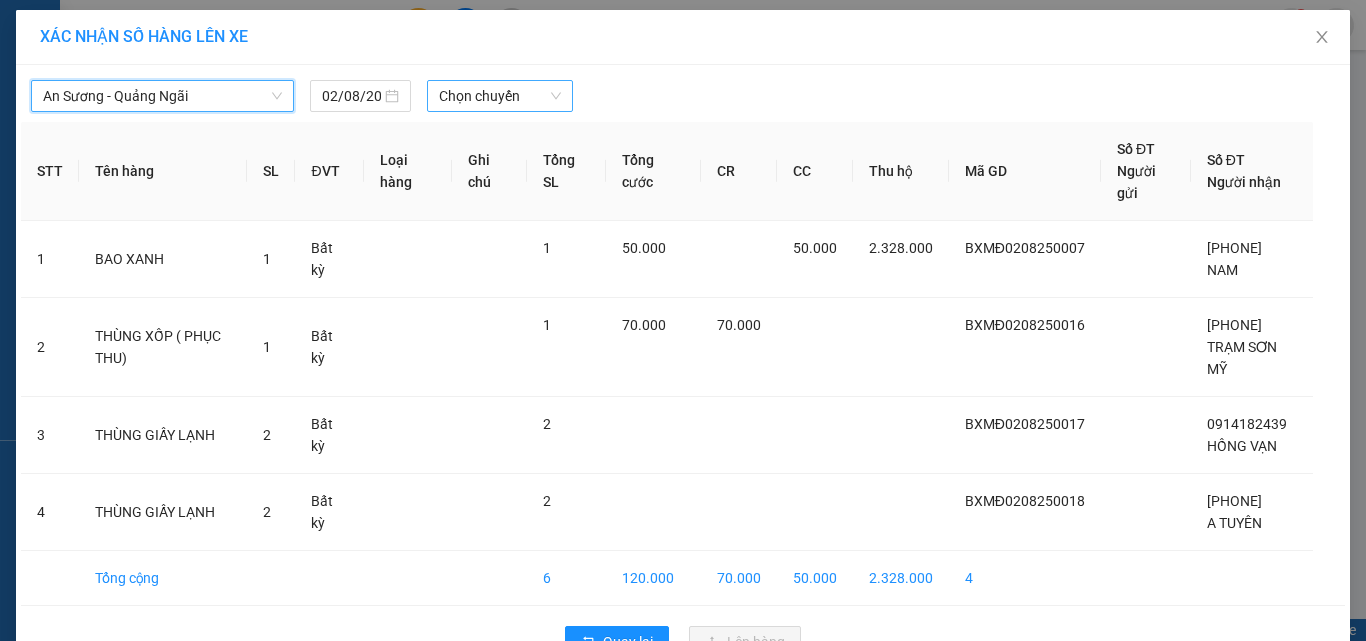 click on "Chọn chuyến" at bounding box center [500, 96] 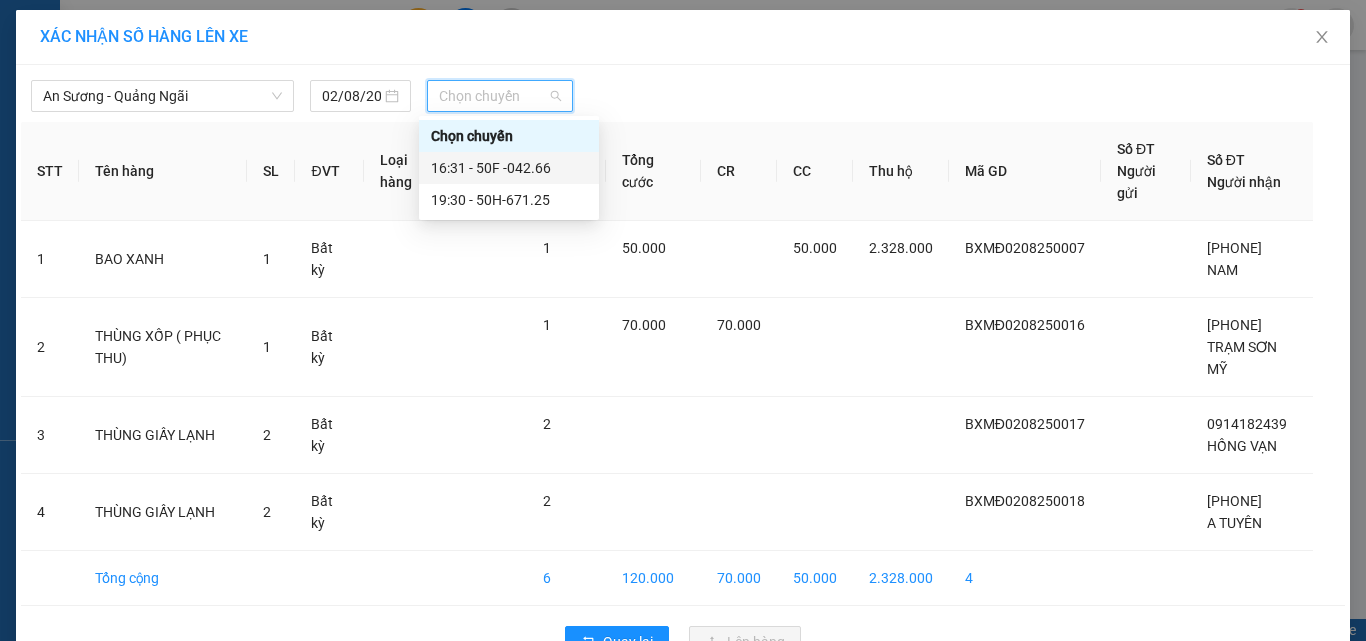 click on "16:31     - 50F -042.66" at bounding box center (509, 168) 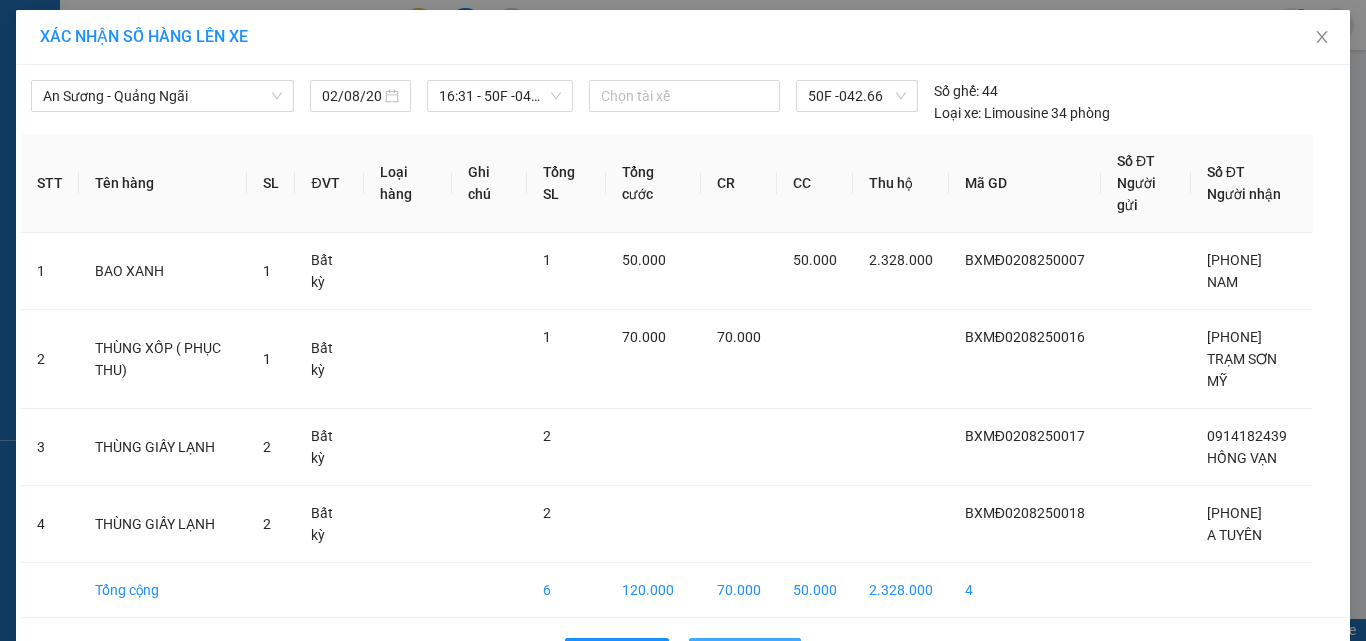 click on "Lên hàng" at bounding box center (756, 654) 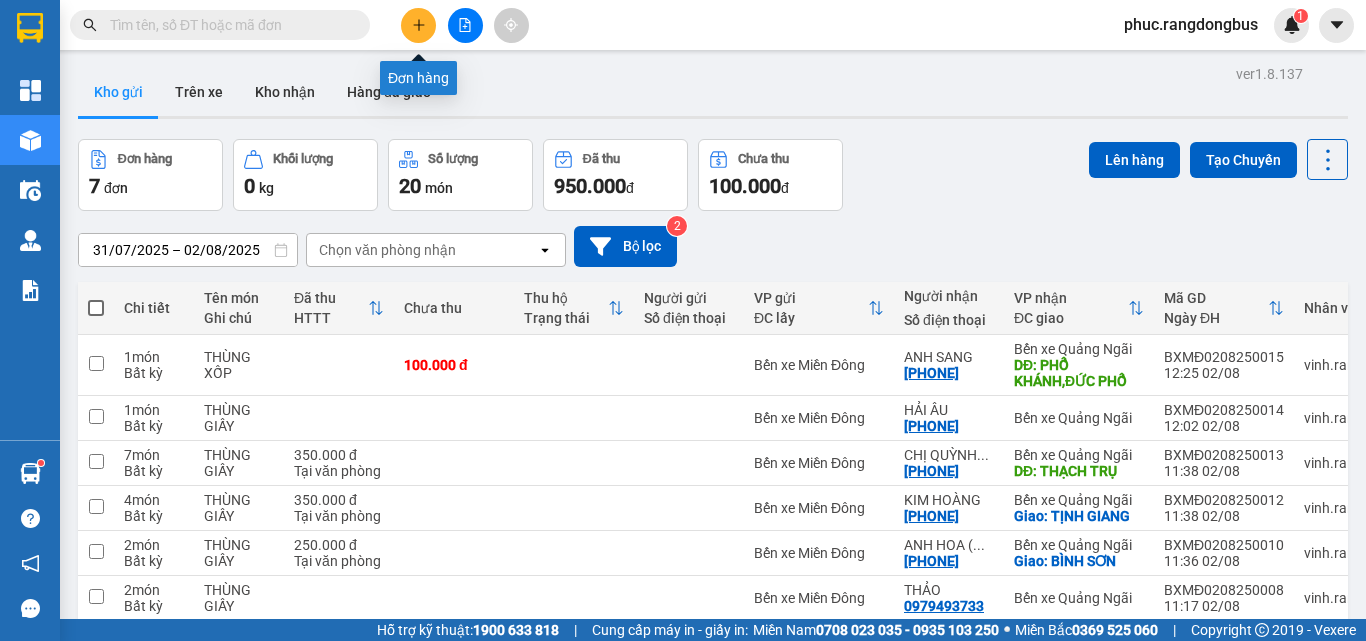click at bounding box center [418, 25] 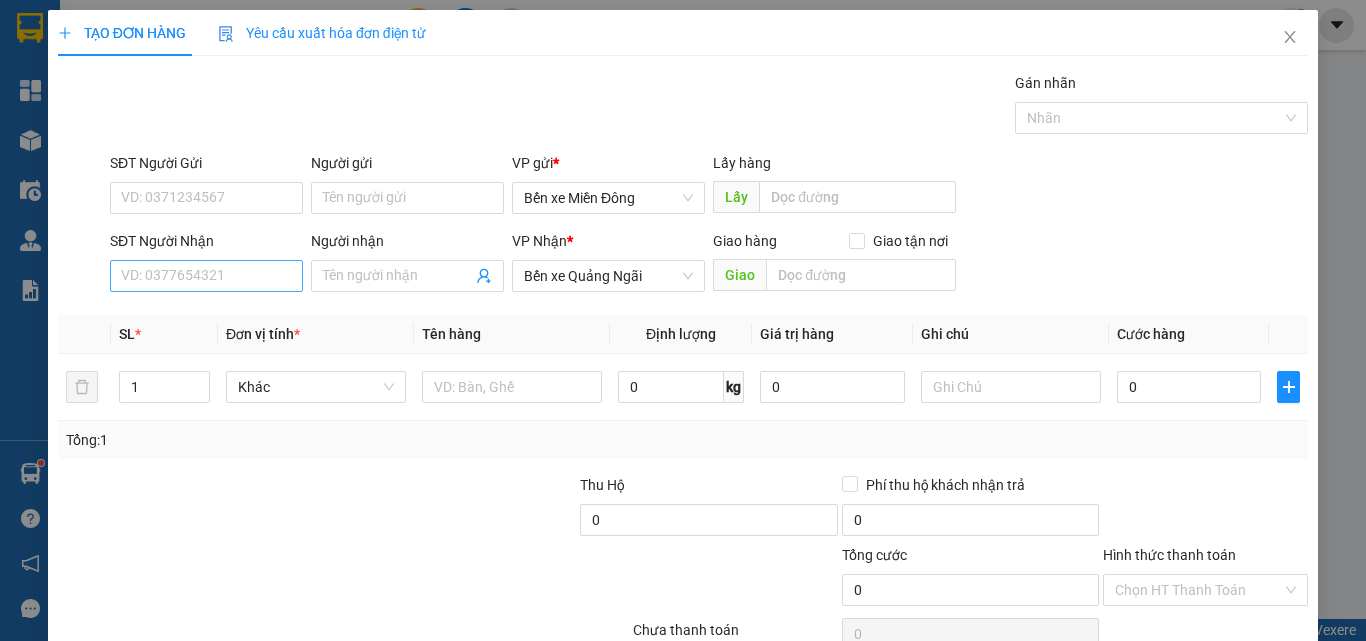drag, startPoint x: 197, startPoint y: 251, endPoint x: 241, endPoint y: 276, distance: 50.606323 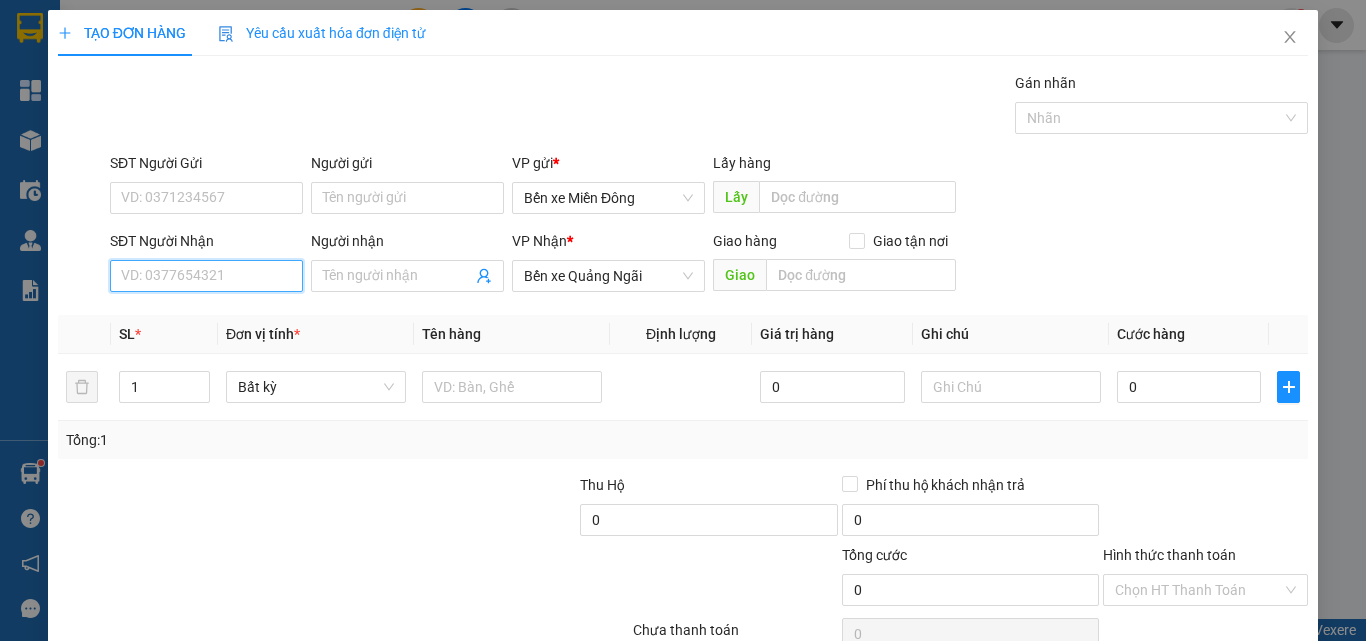 click on "SĐT Người Nhận" at bounding box center [206, 276] 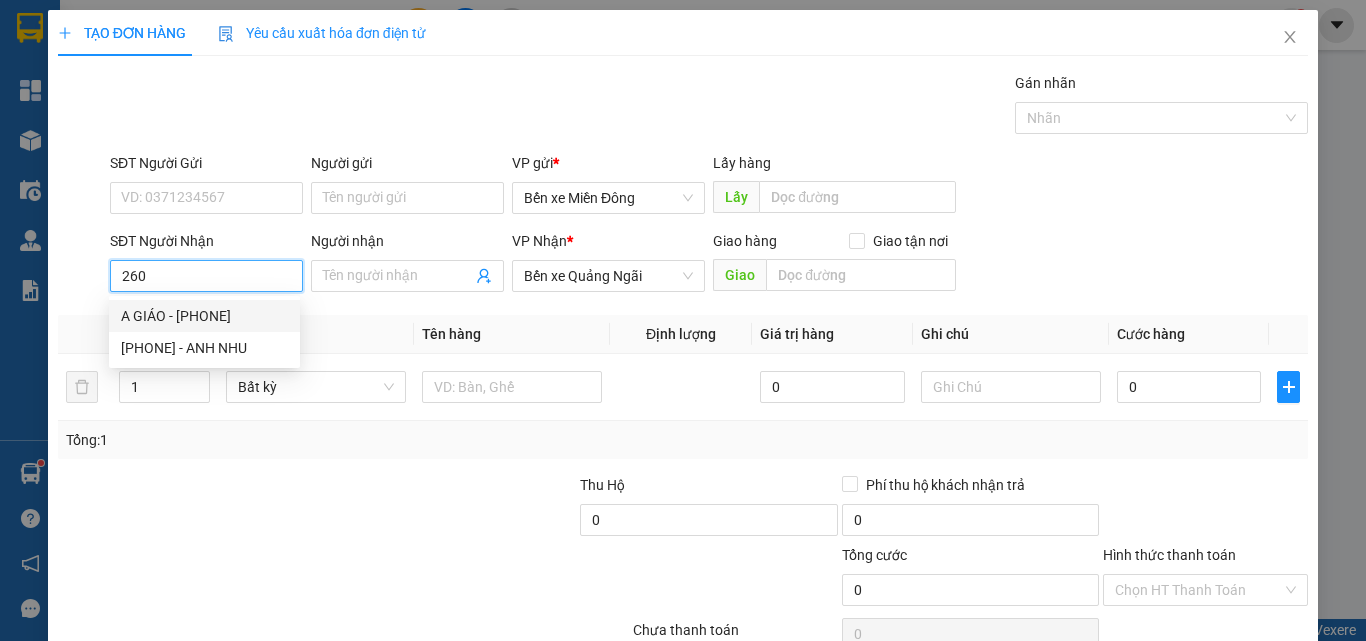 click on "A GIÁO - [PHONE]" at bounding box center (204, 316) 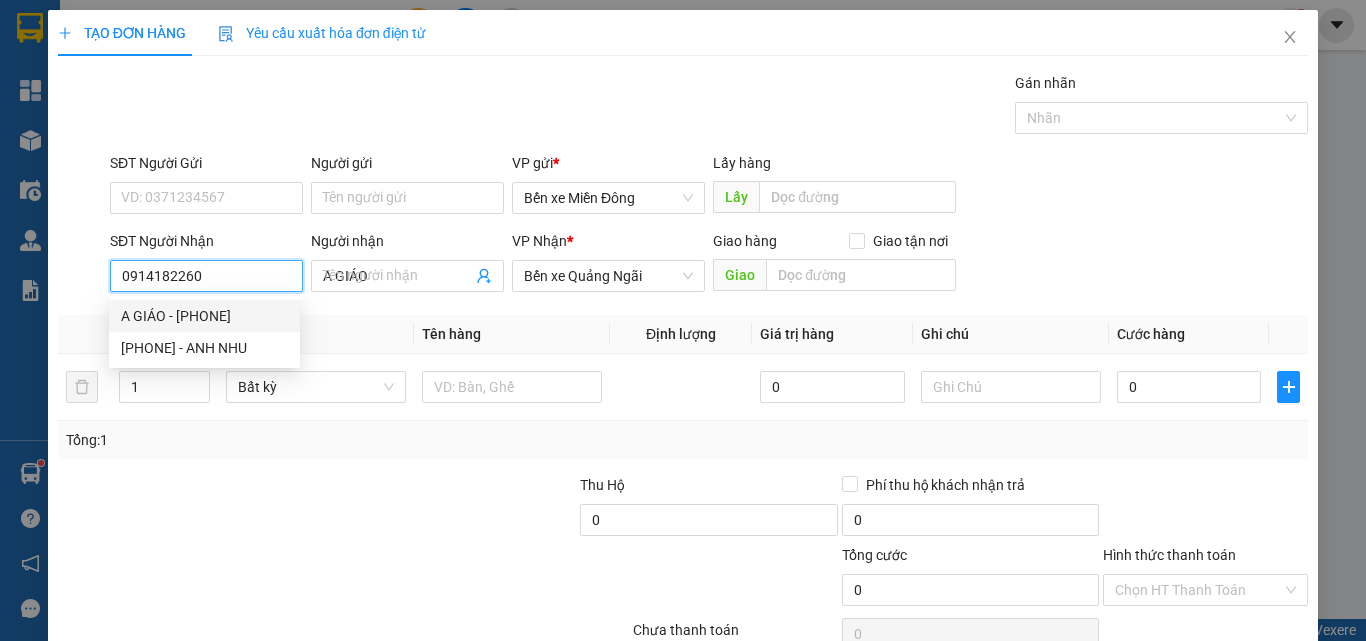 type on "200.000" 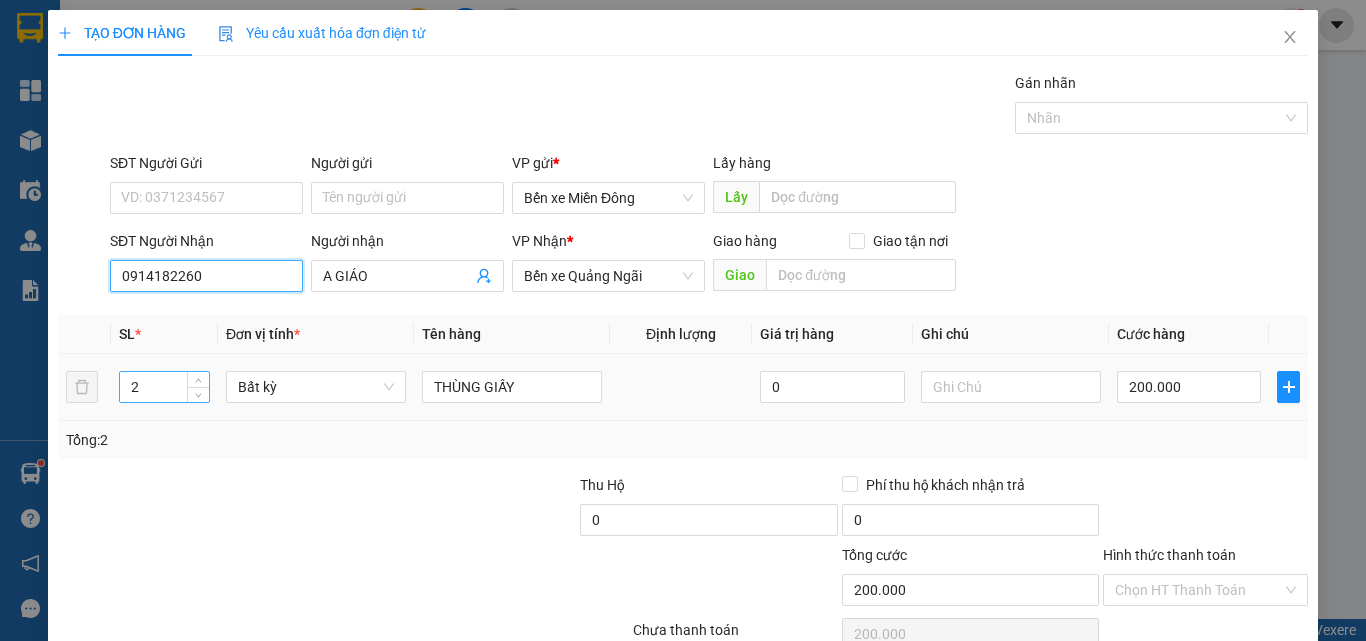 type on "0914182260" 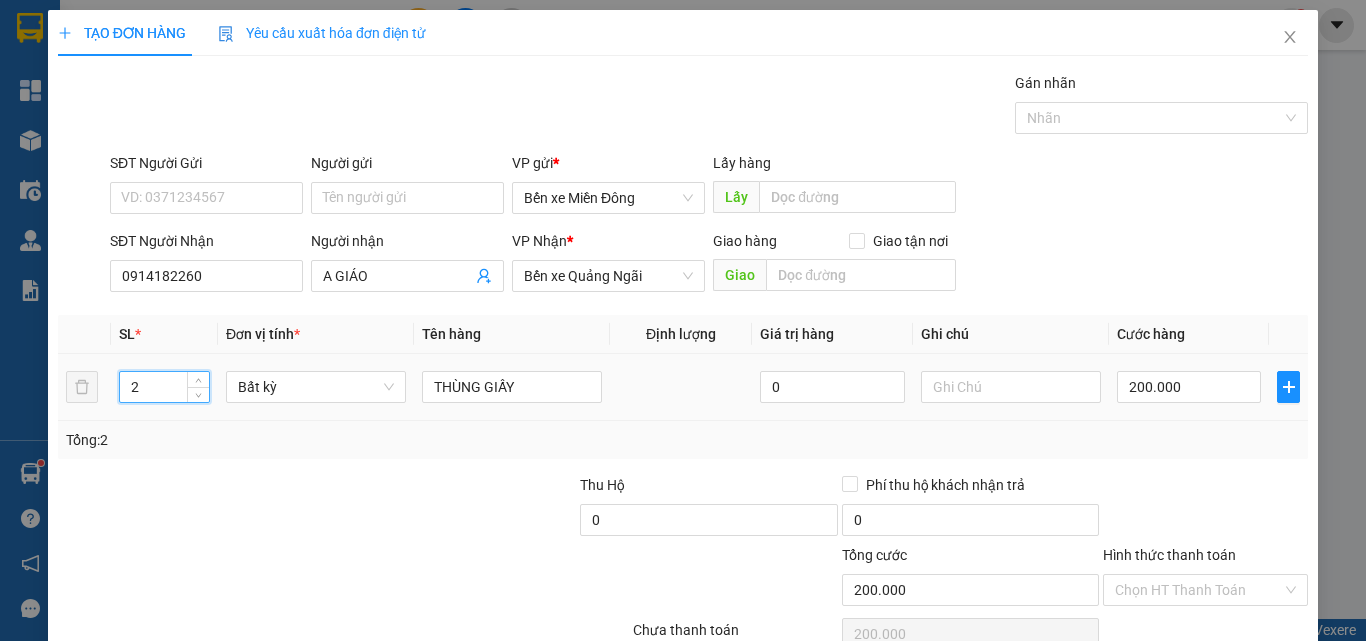 click on "2" at bounding box center (164, 387) 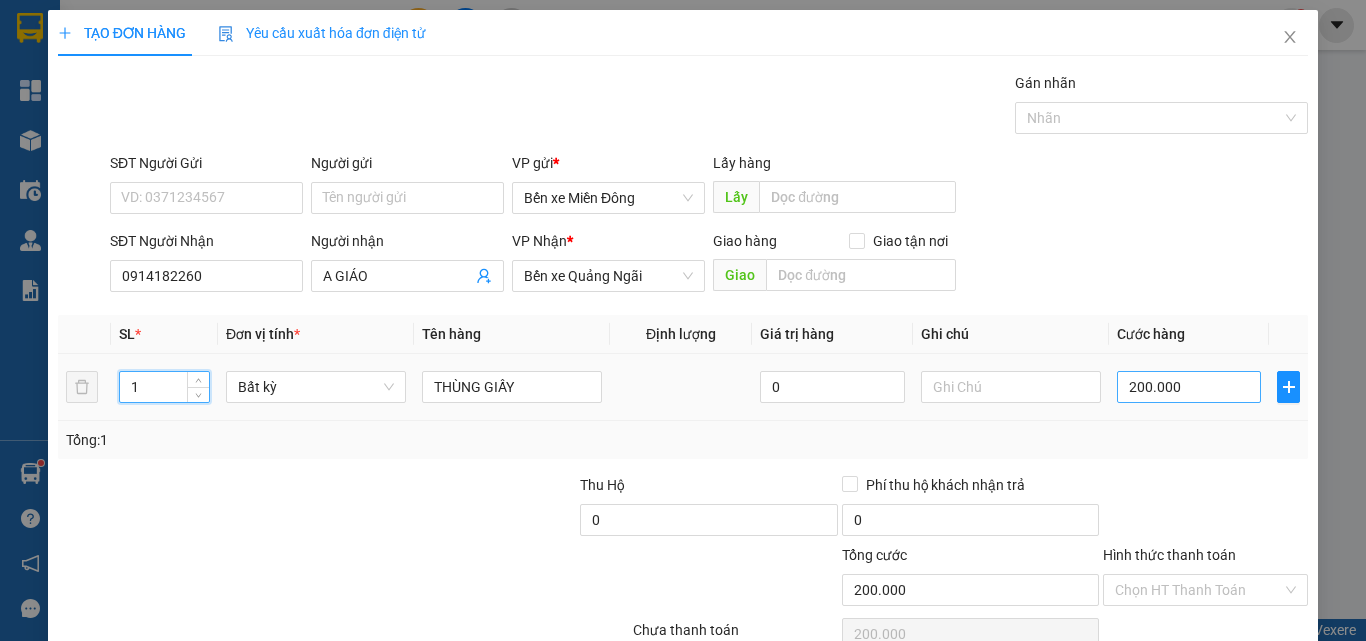 type on "1" 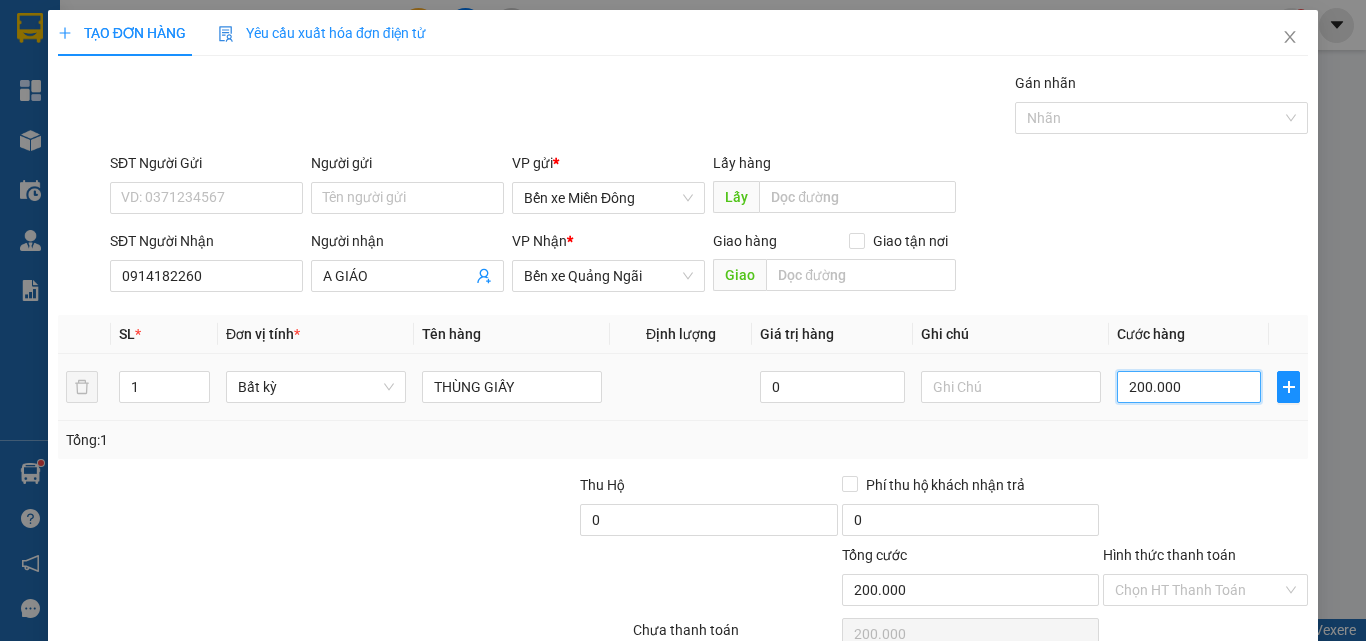 click on "200.000" at bounding box center (1189, 387) 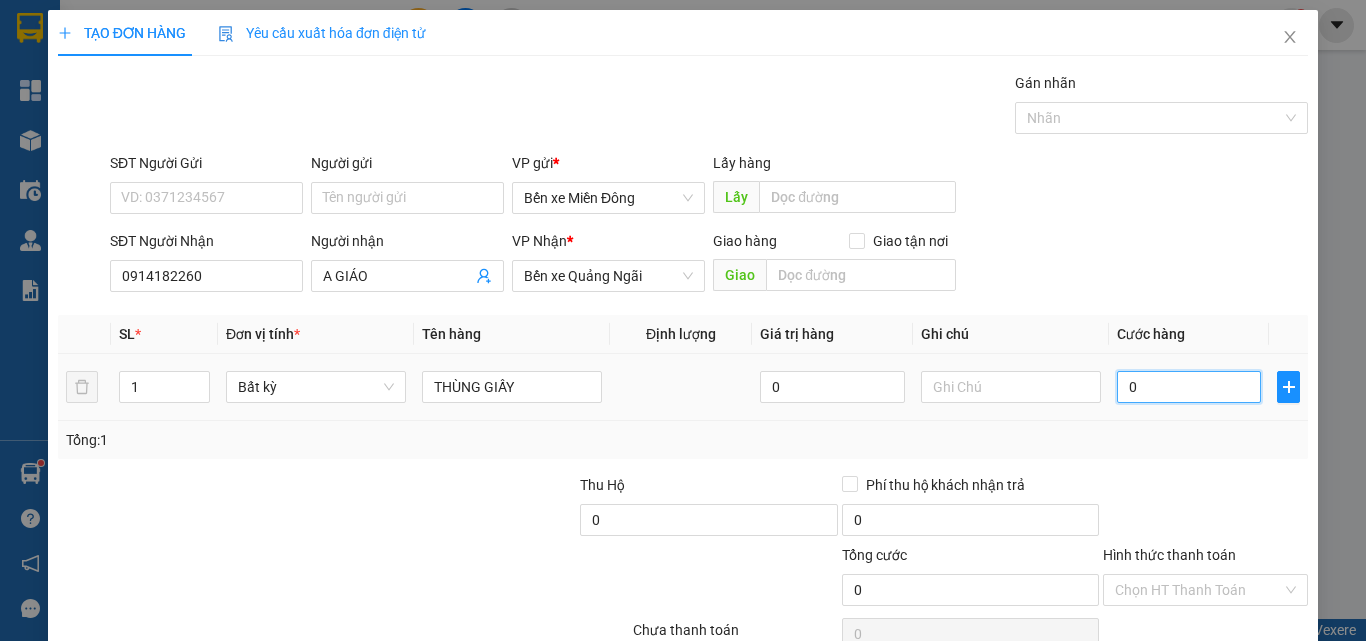 type on "01" 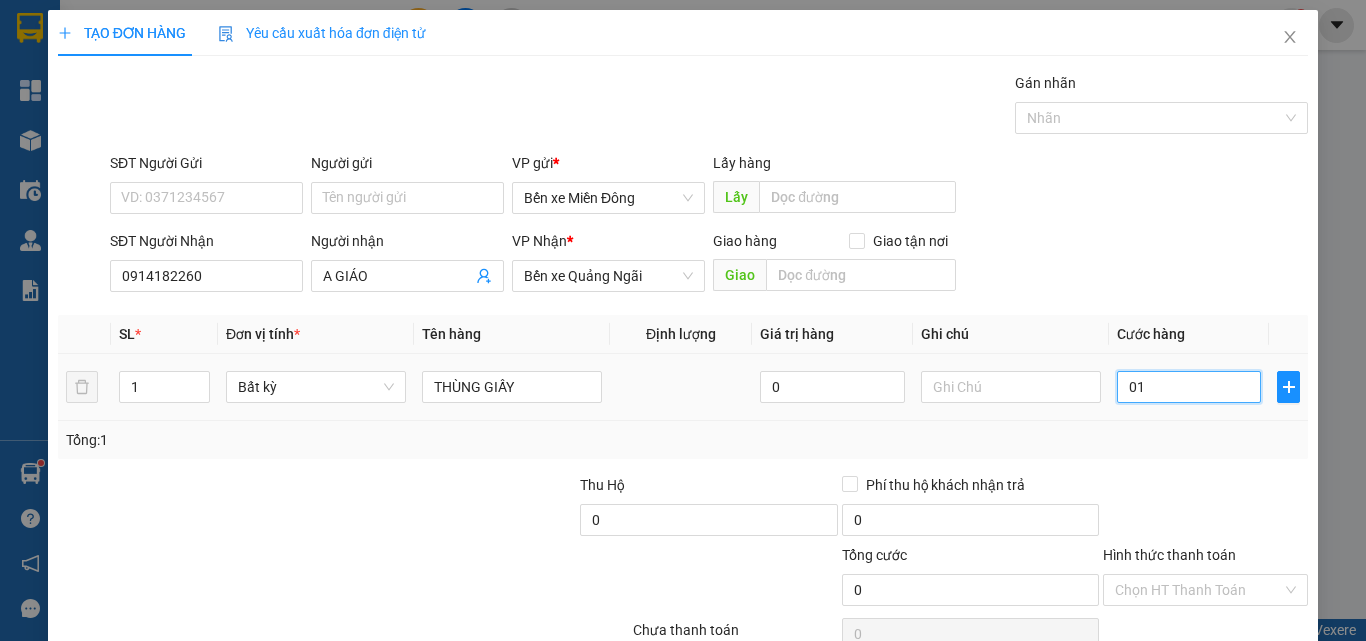 type on "1" 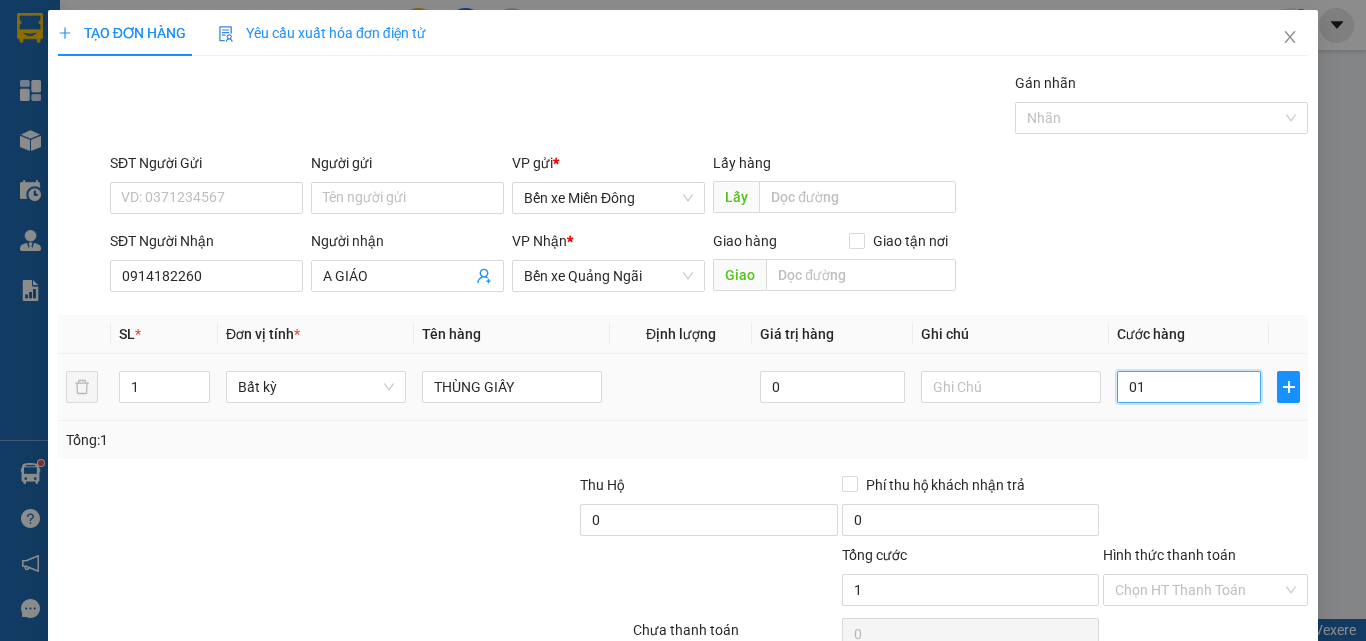 type on "1" 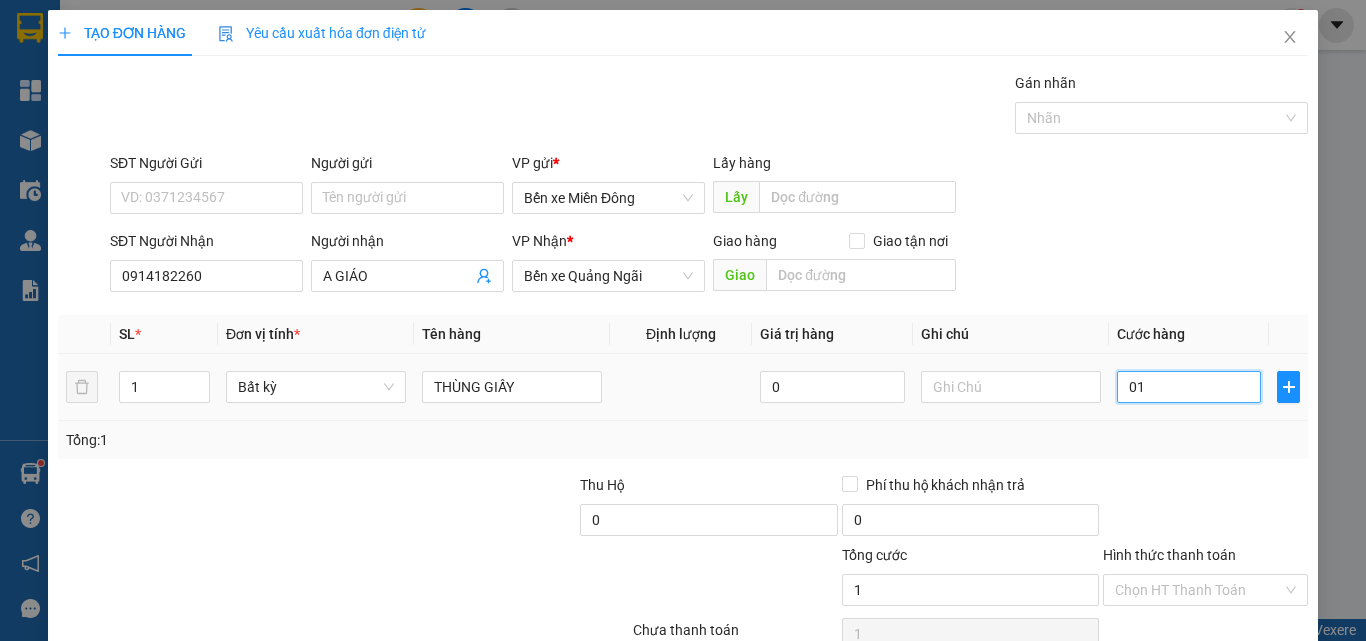 type on "10" 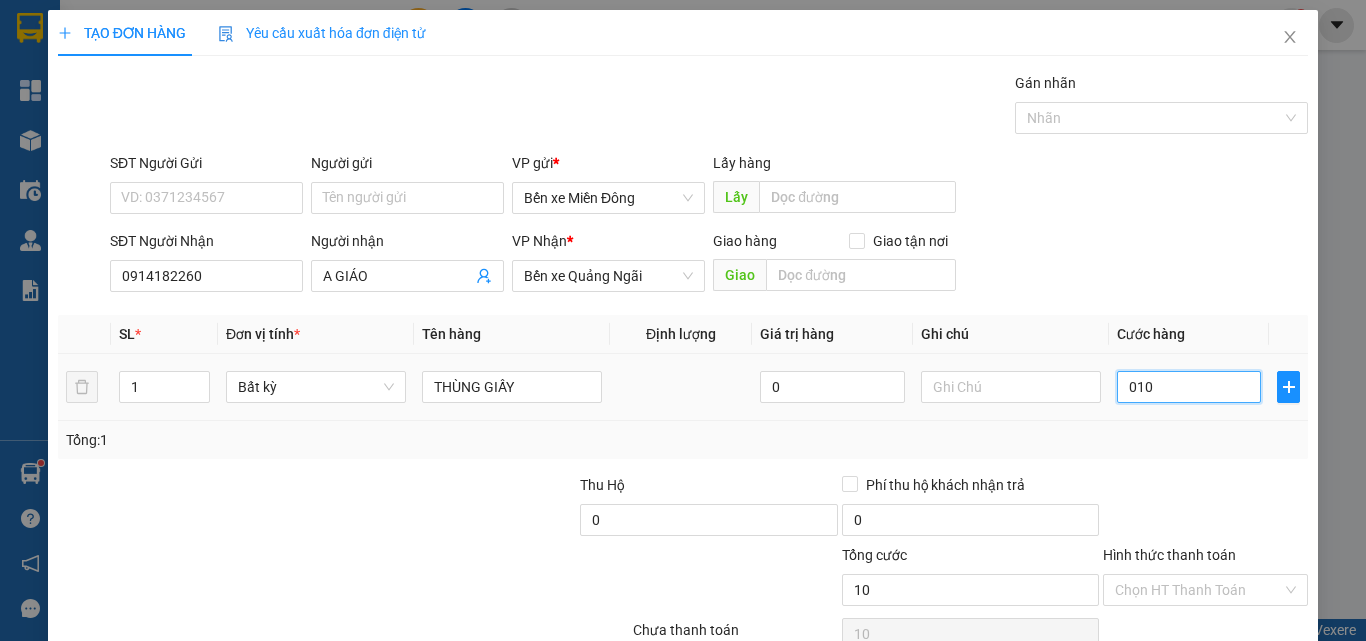 type on "1" 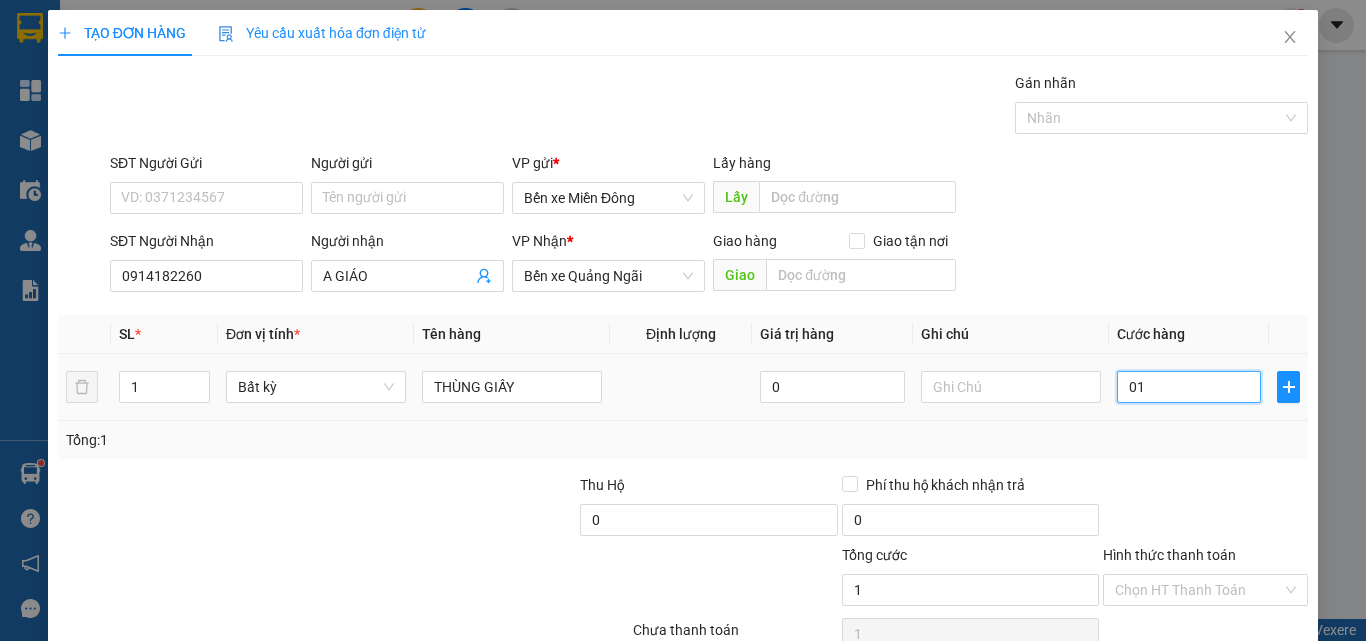 type on "0" 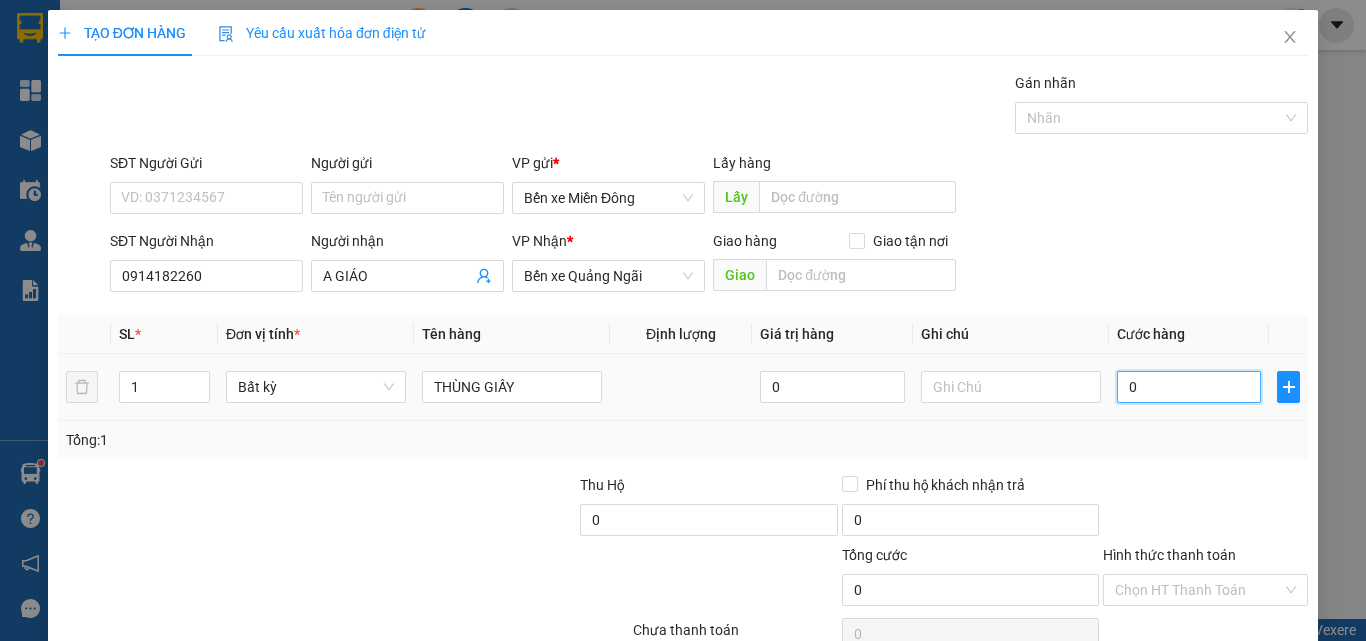 click on "0" at bounding box center (1189, 387) 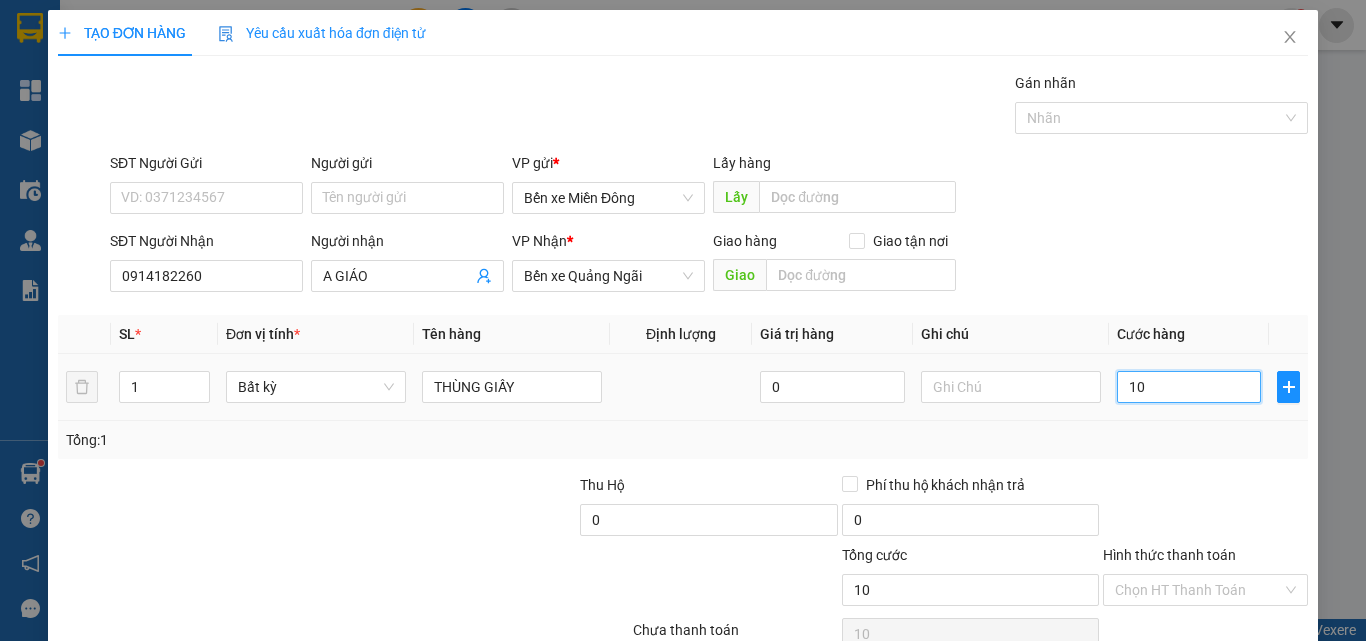type on "100" 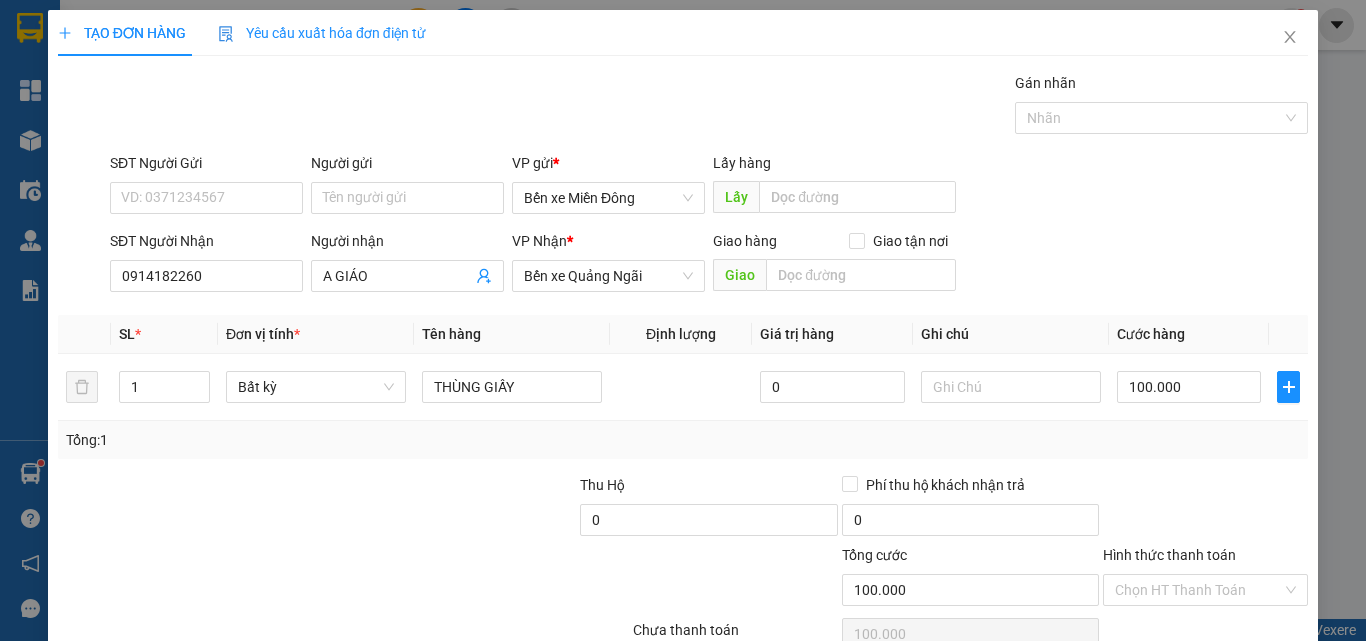 click on "Lưu và In" at bounding box center [1231, 685] 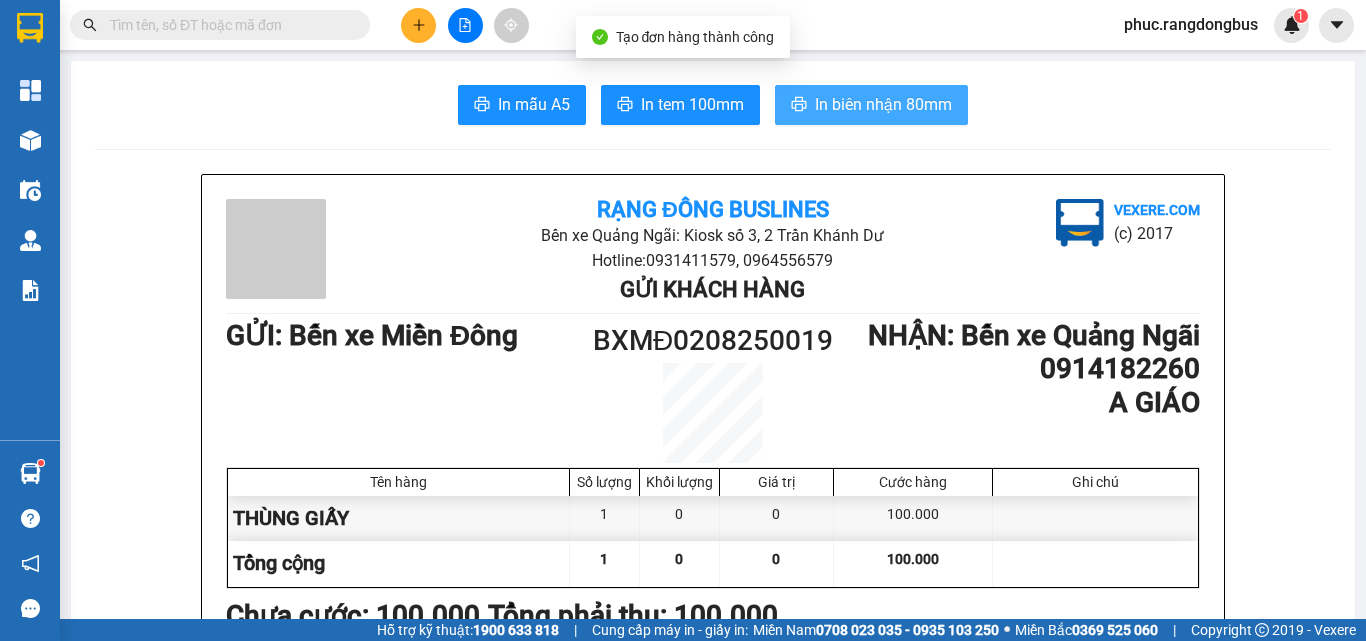 click on "In biên nhận 80mm" at bounding box center [871, 105] 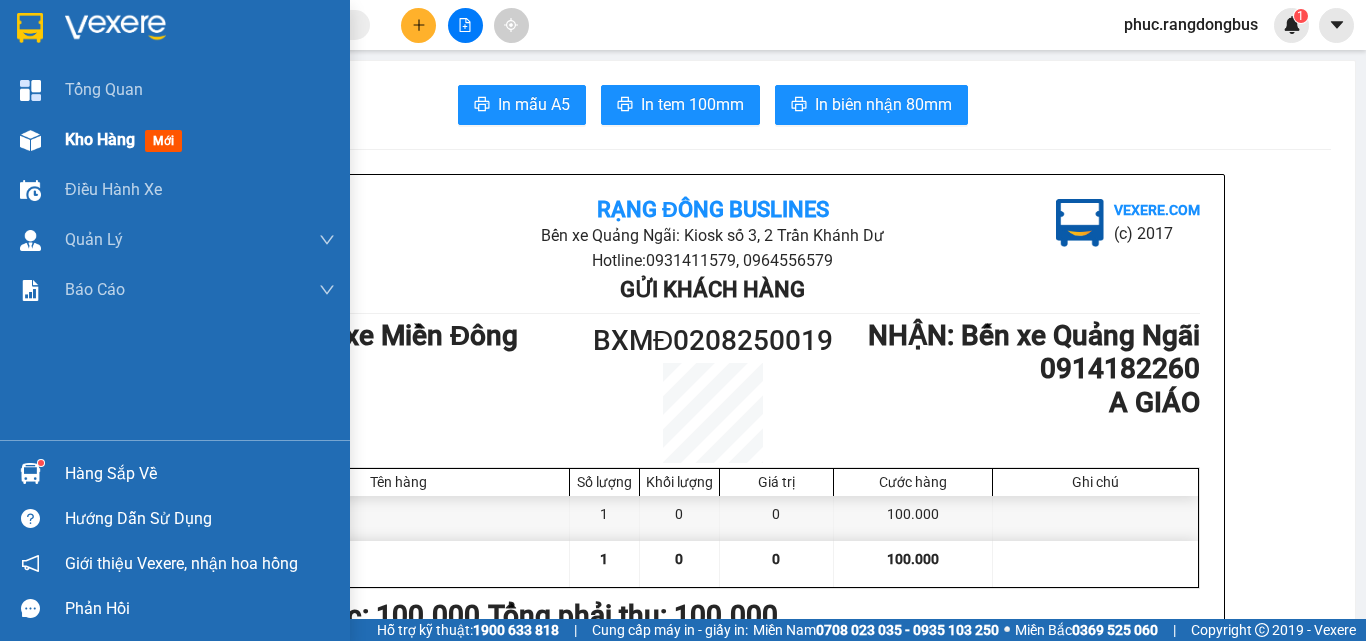 click on "mới" at bounding box center [163, 141] 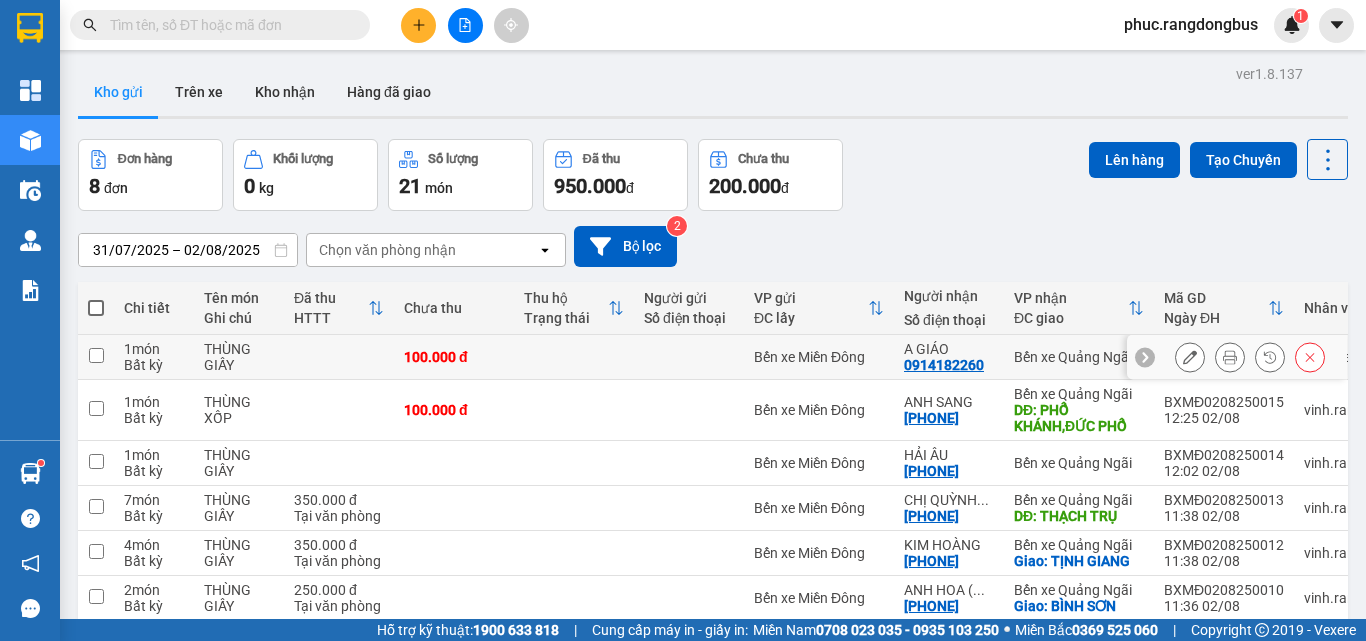 click at bounding box center (96, 355) 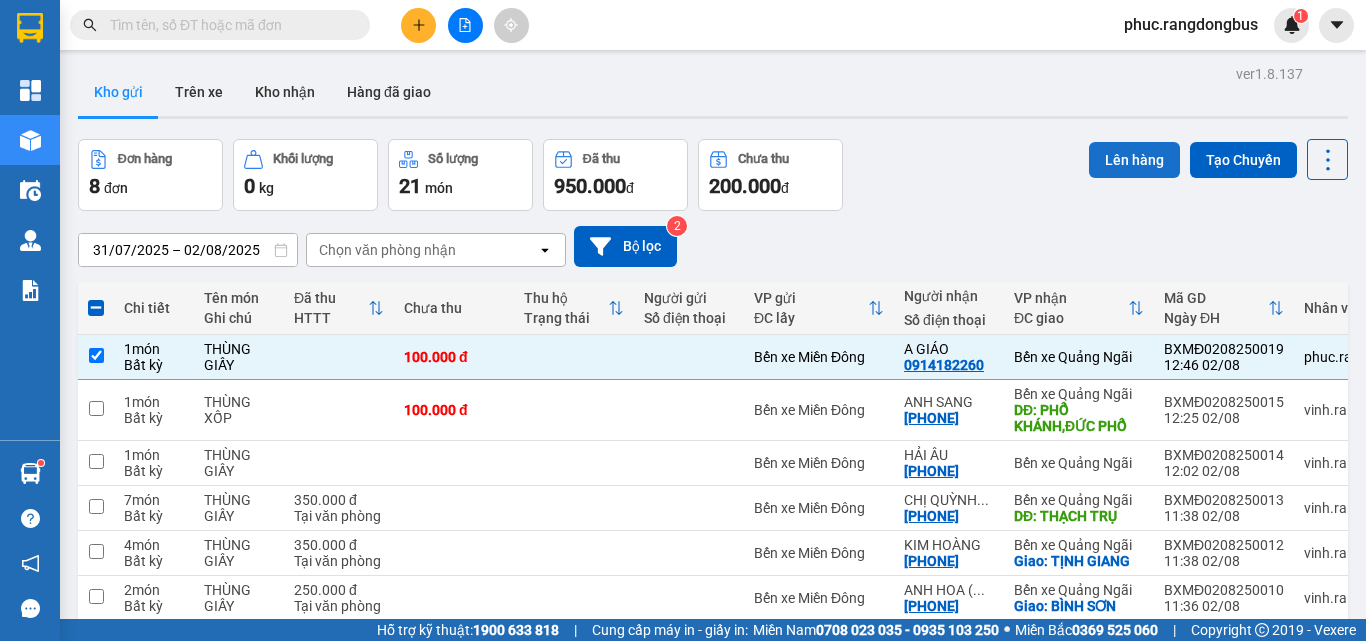 click on "Lên hàng" at bounding box center (1134, 160) 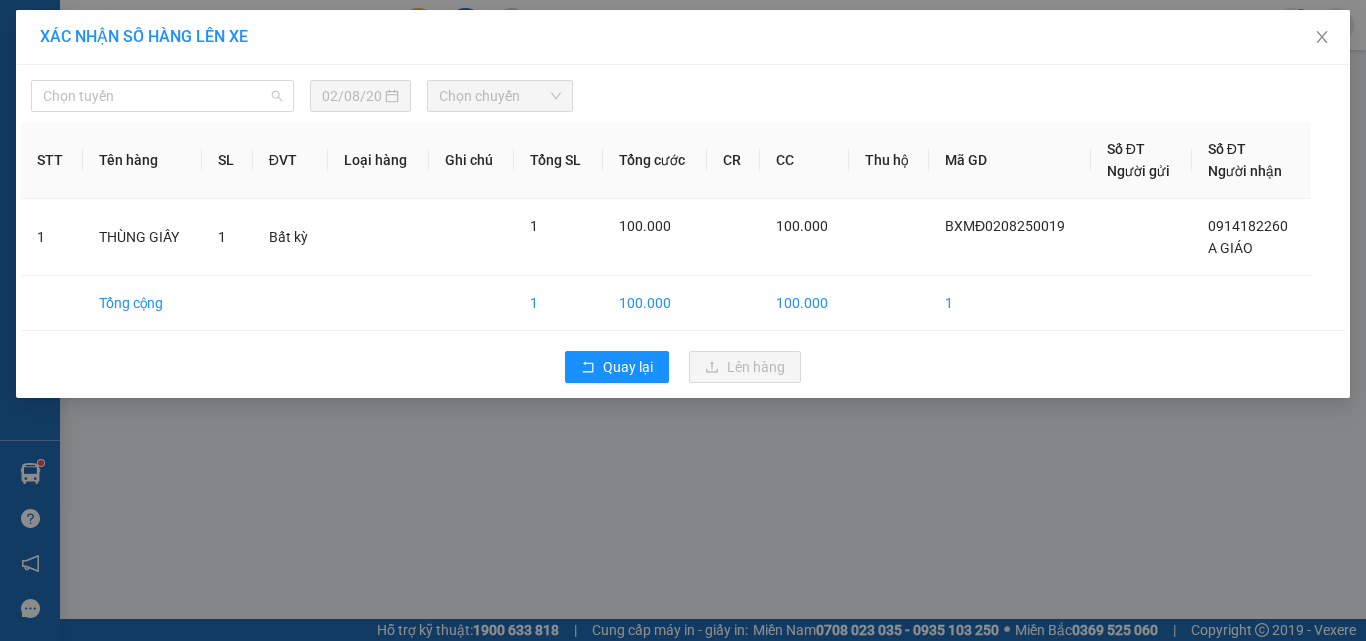 drag, startPoint x: 236, startPoint y: 88, endPoint x: 195, endPoint y: 236, distance: 153.57408 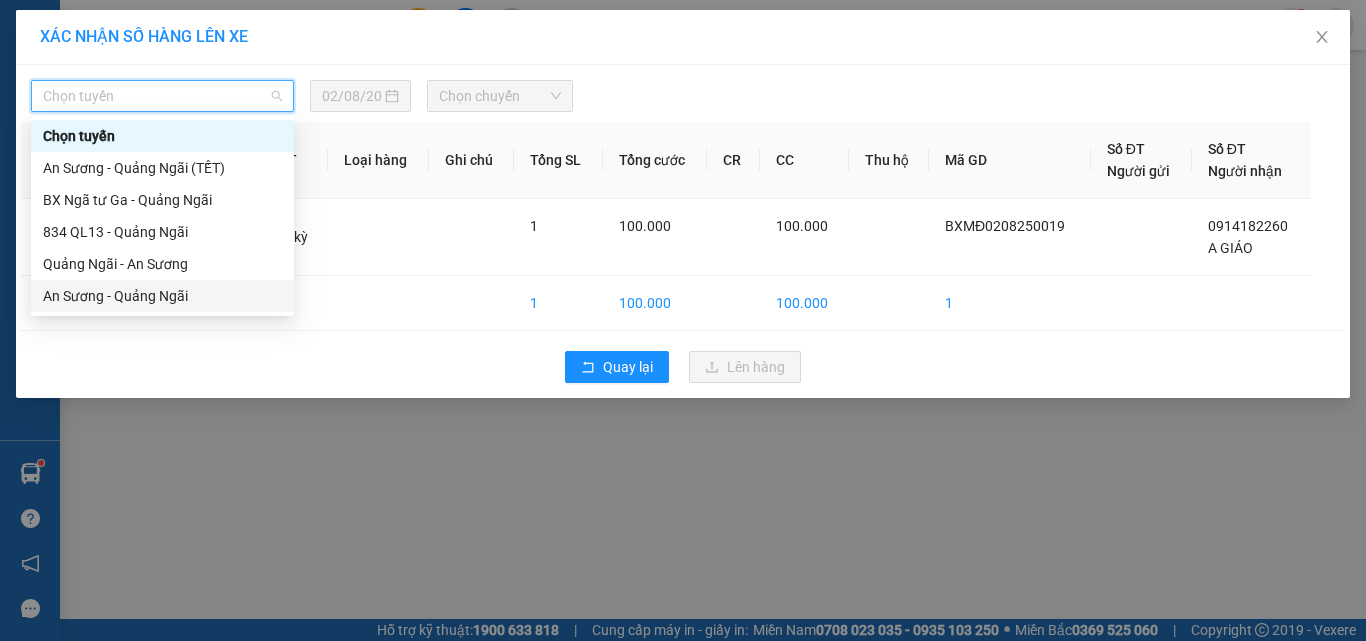 click on "An Sương - Quảng Ngãi" at bounding box center [162, 296] 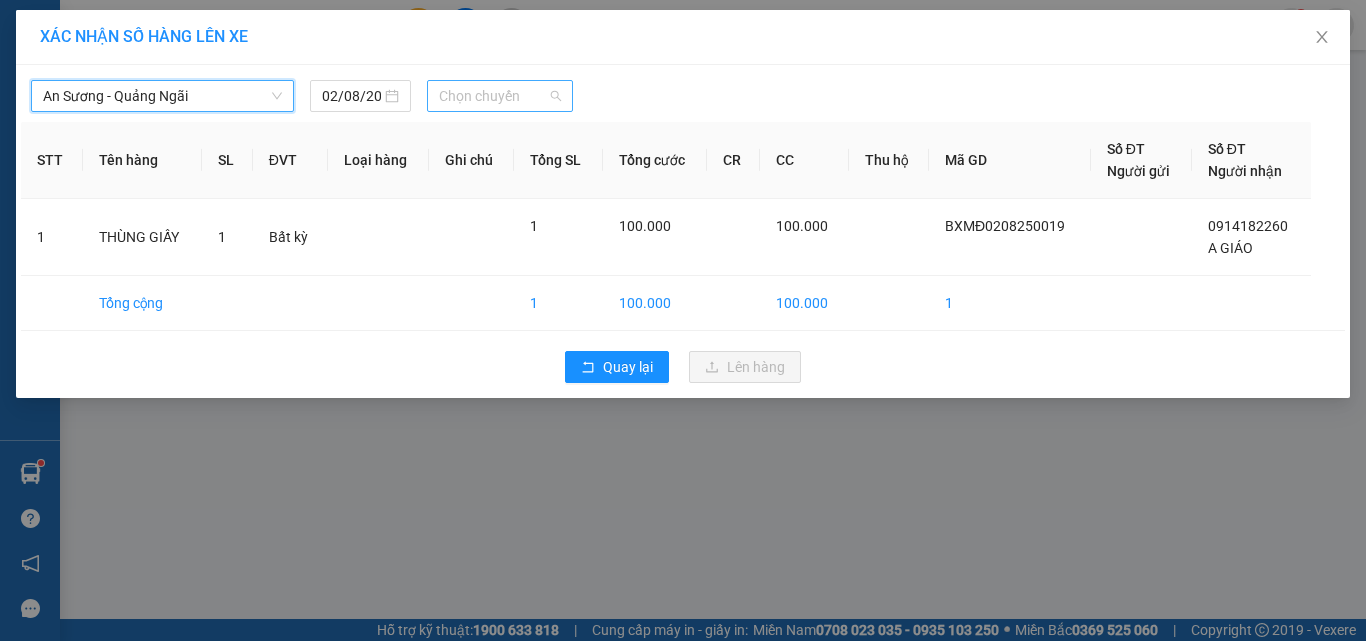 click on "Chọn chuyến" at bounding box center (500, 96) 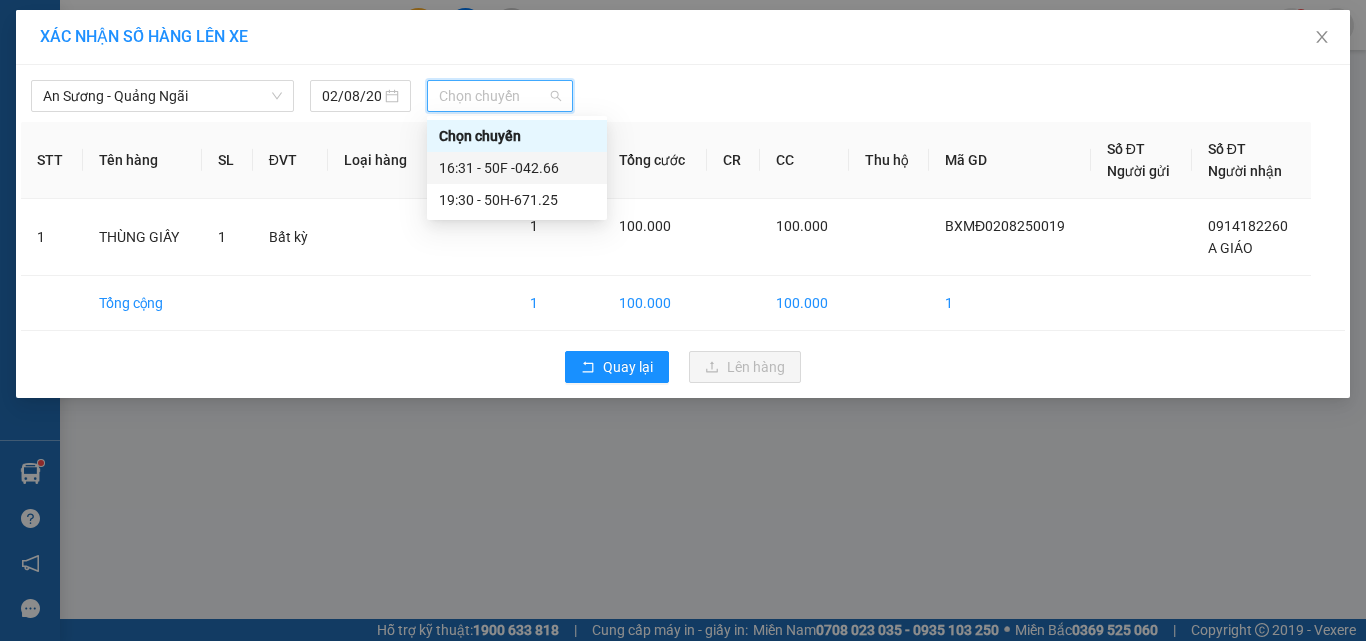 click on "16:31     - 50F -042.66" at bounding box center (517, 168) 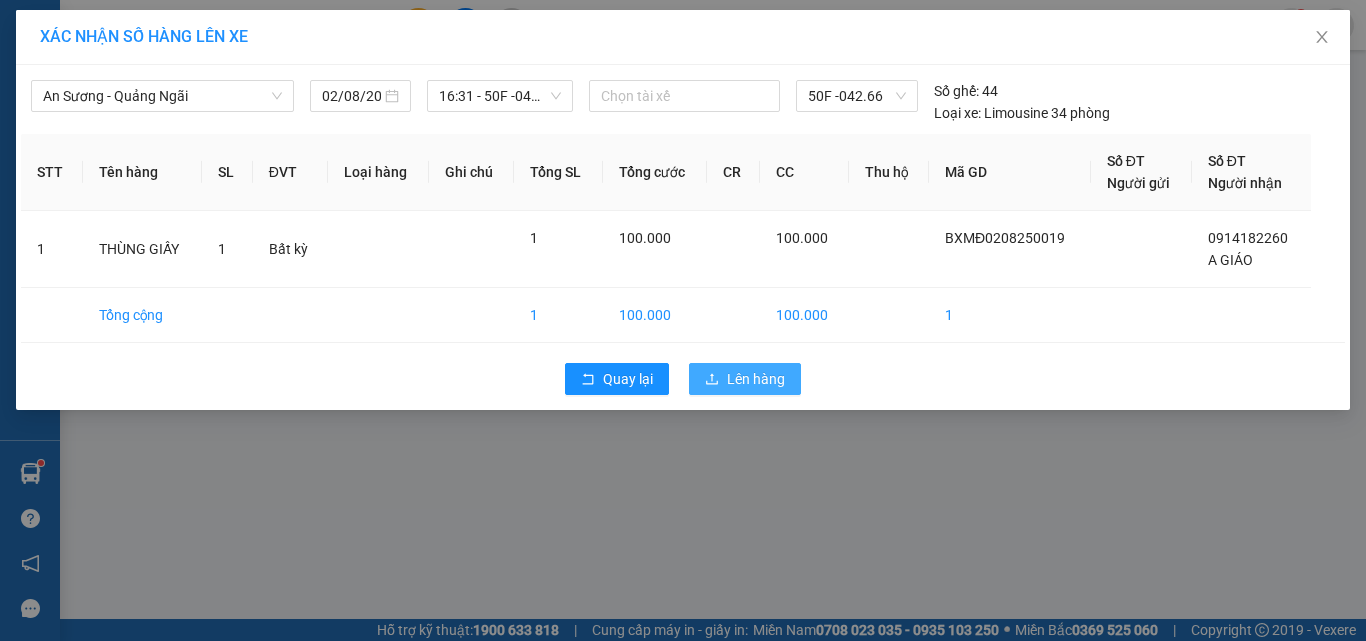 click on "Lên hàng" at bounding box center [745, 379] 